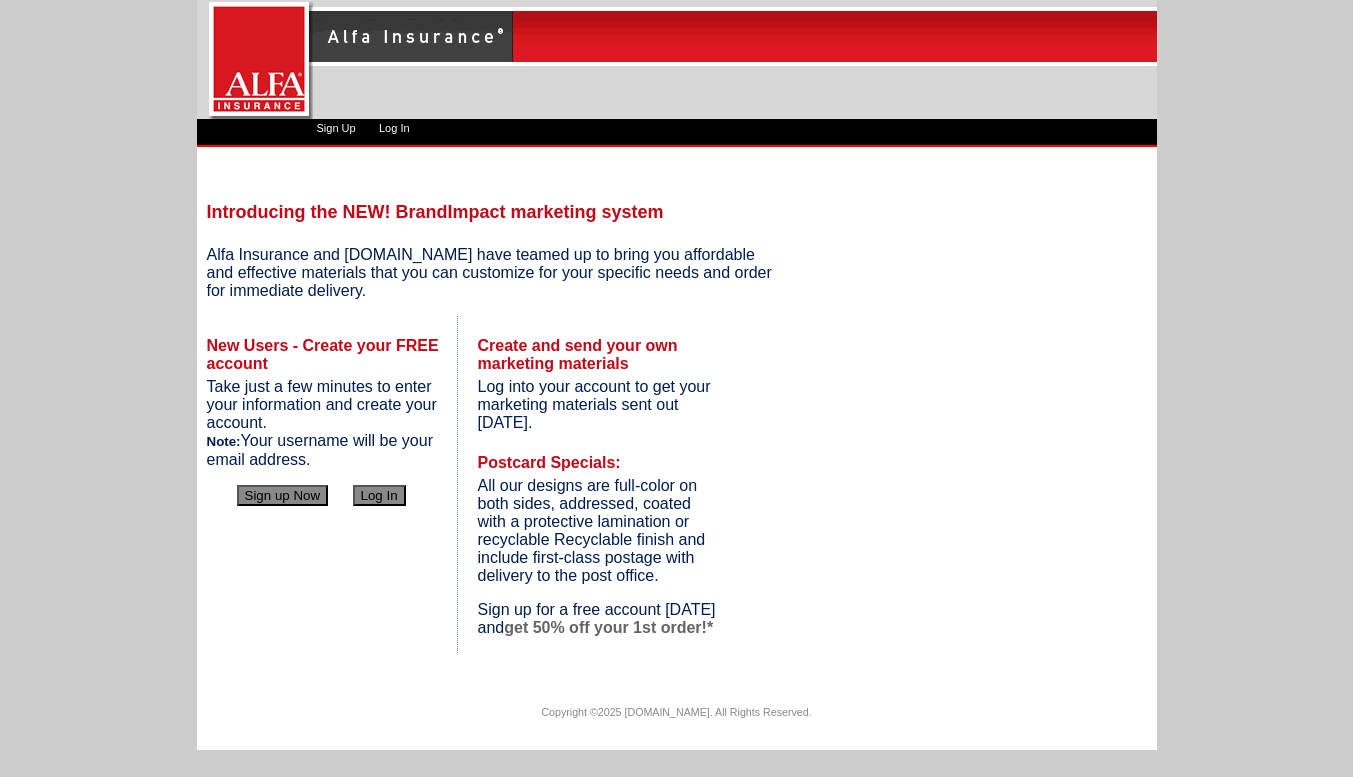 scroll, scrollTop: 0, scrollLeft: 0, axis: both 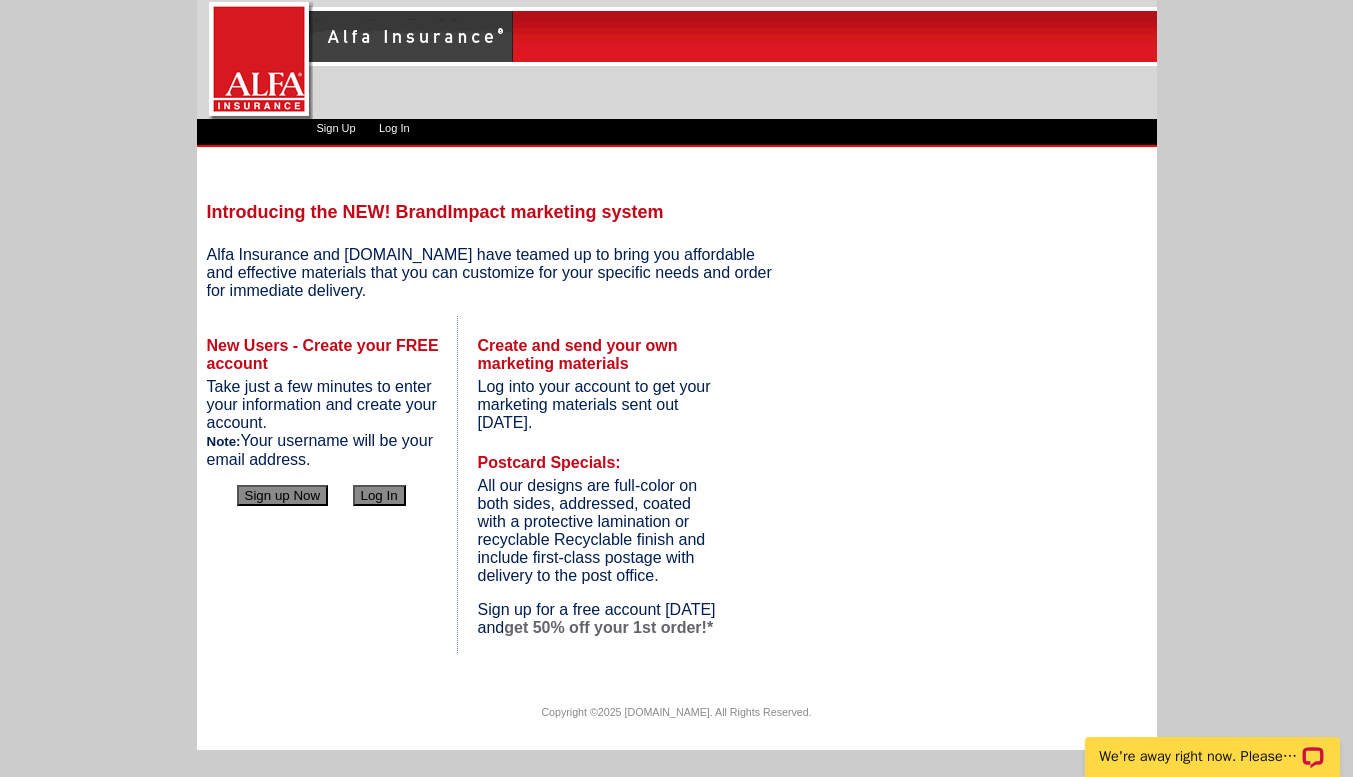 click on "Sign up Now" at bounding box center [283, 495] 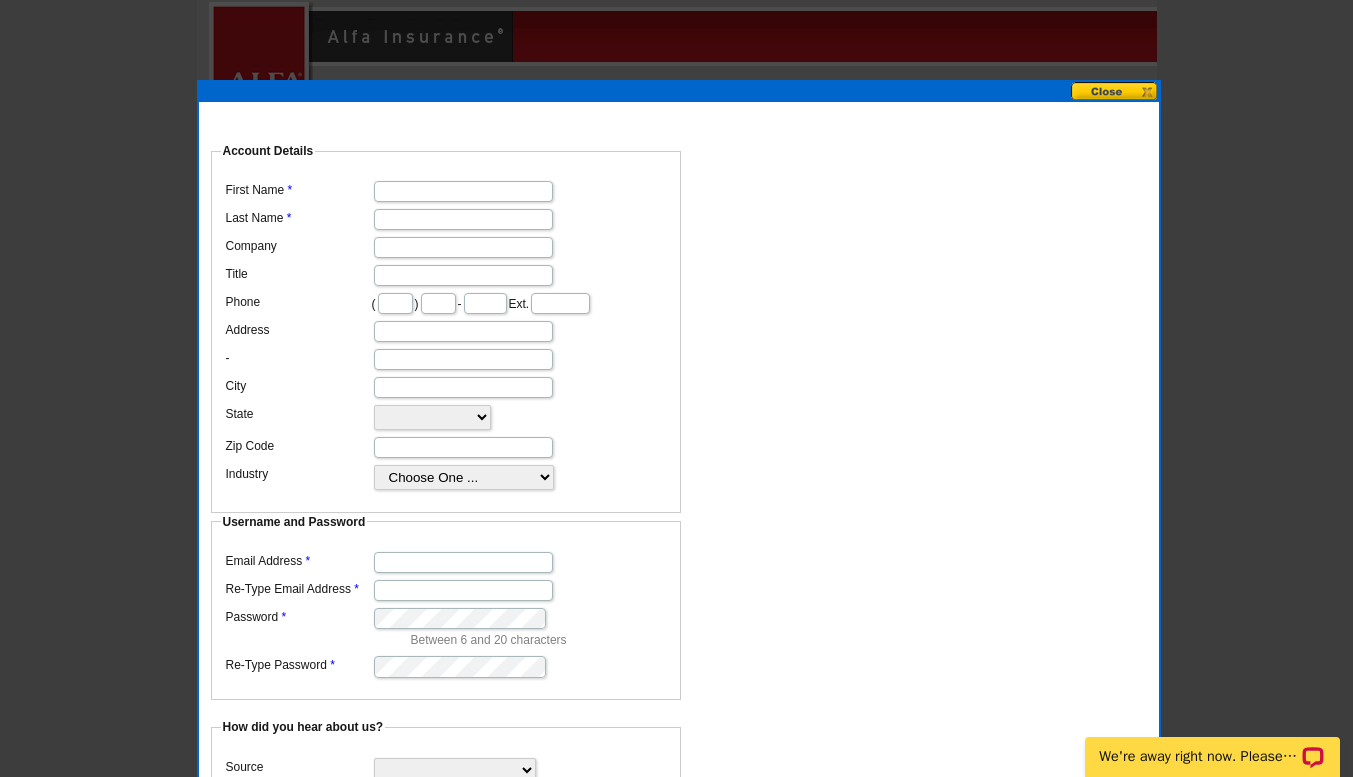 click at bounding box center [1115, 91] 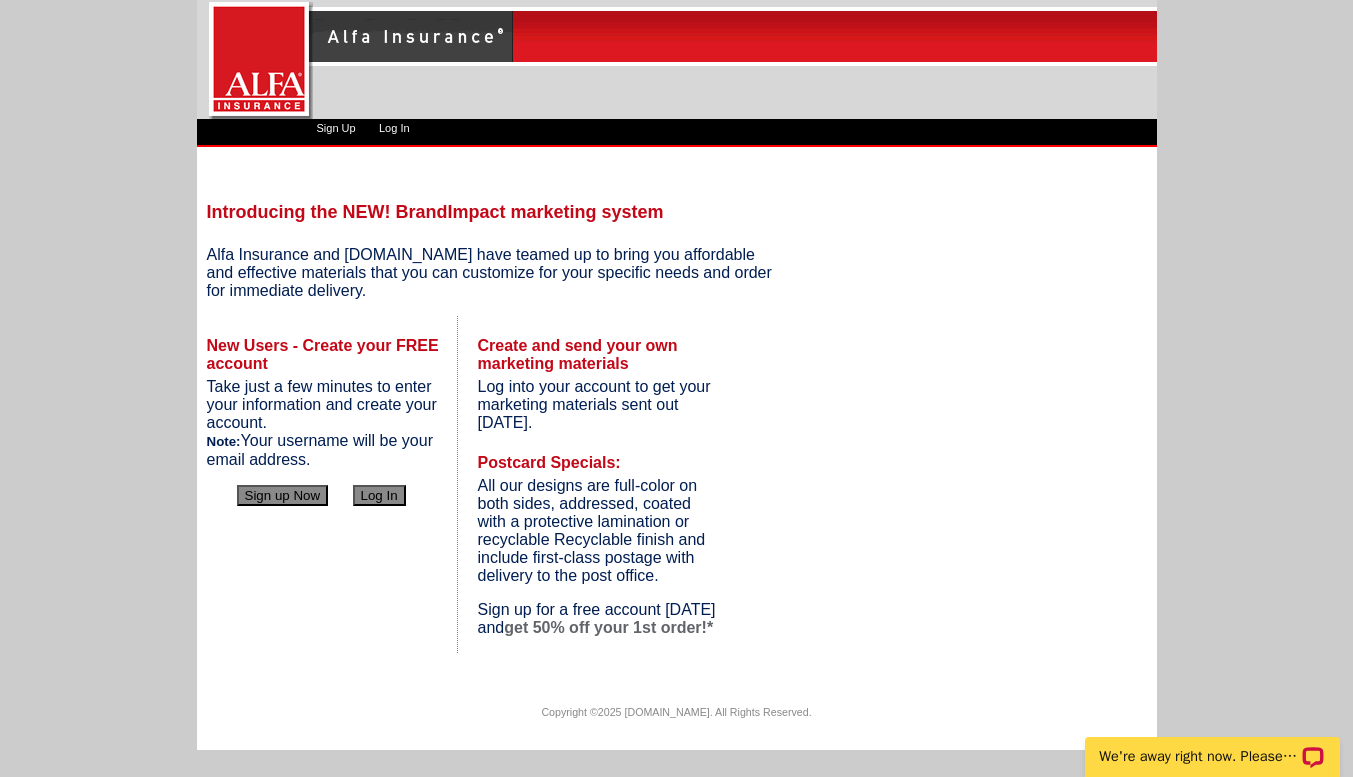 click on "Log In" at bounding box center [379, 495] 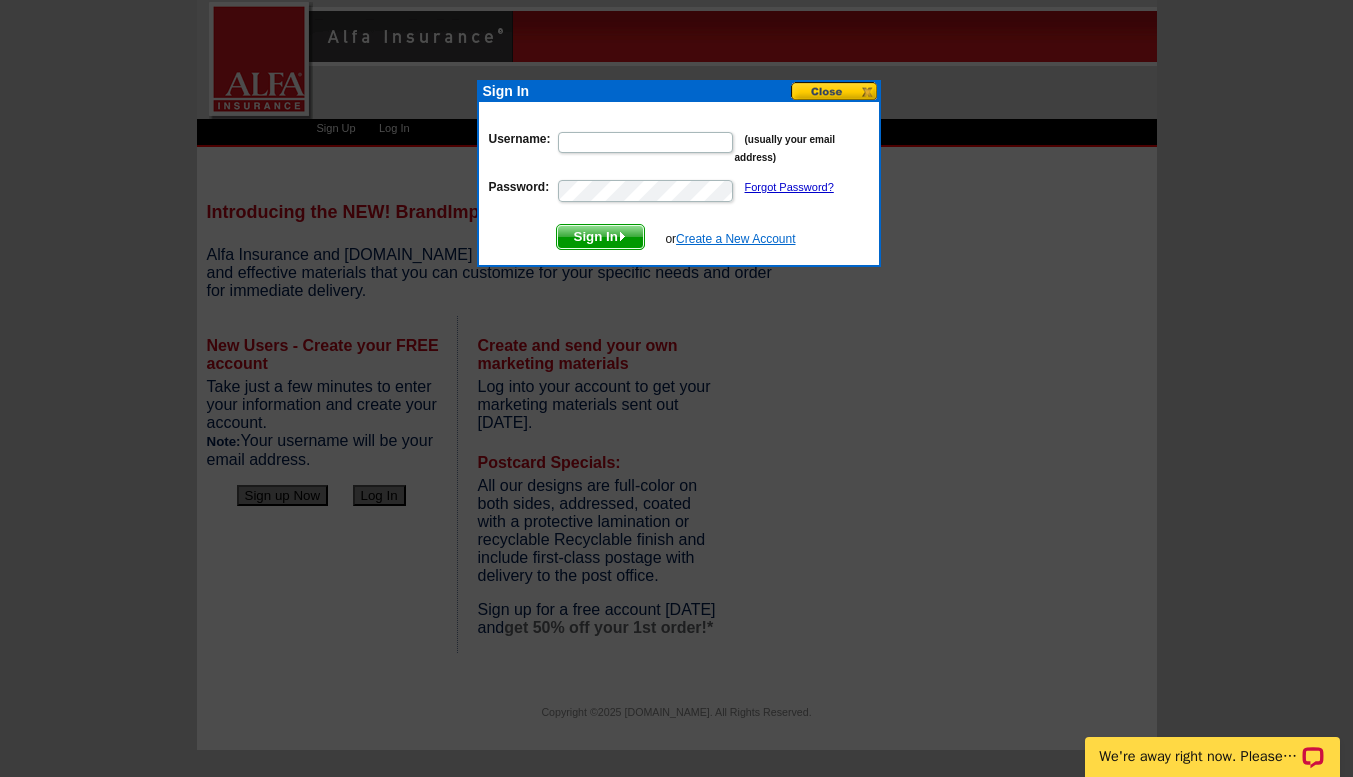 click on "Create a New Account" at bounding box center [735, 239] 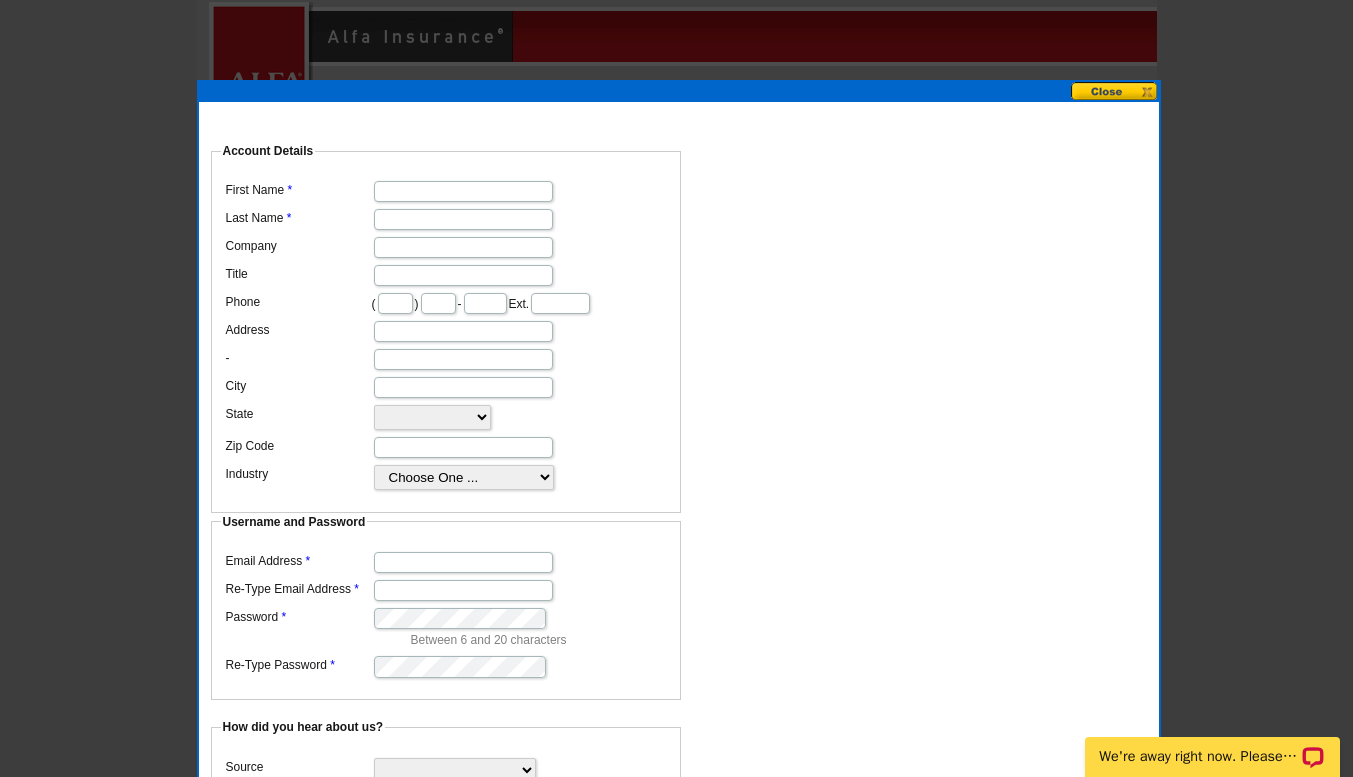 click at bounding box center [446, 190] 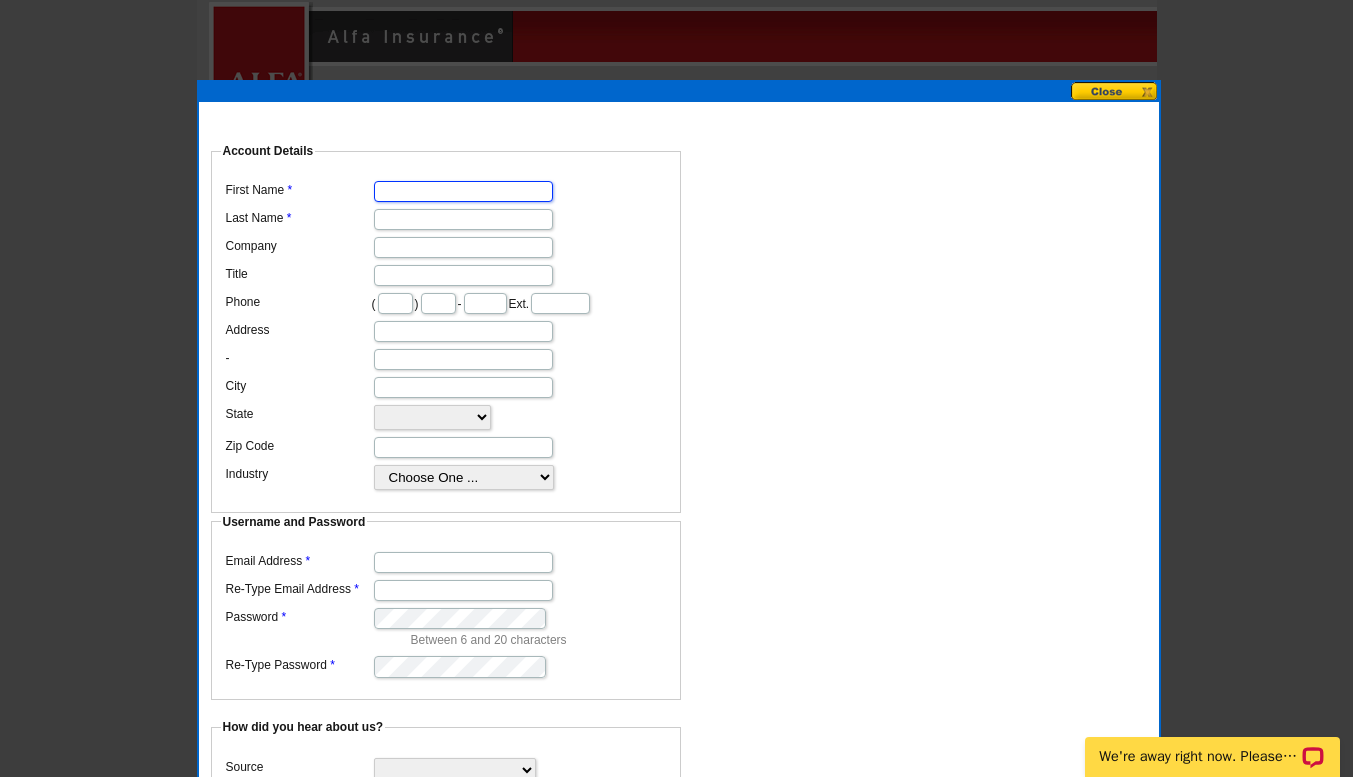 click on "First Name" at bounding box center [463, 191] 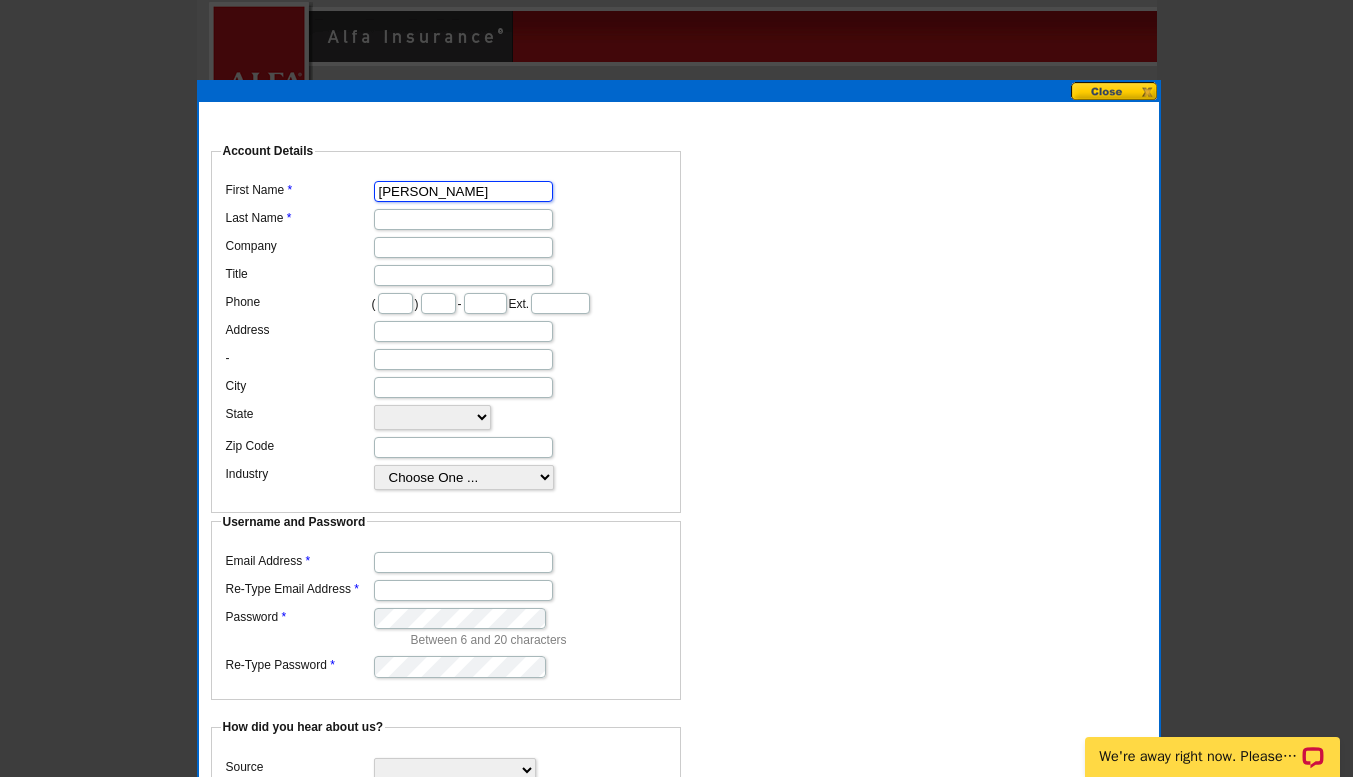 type on "Clint" 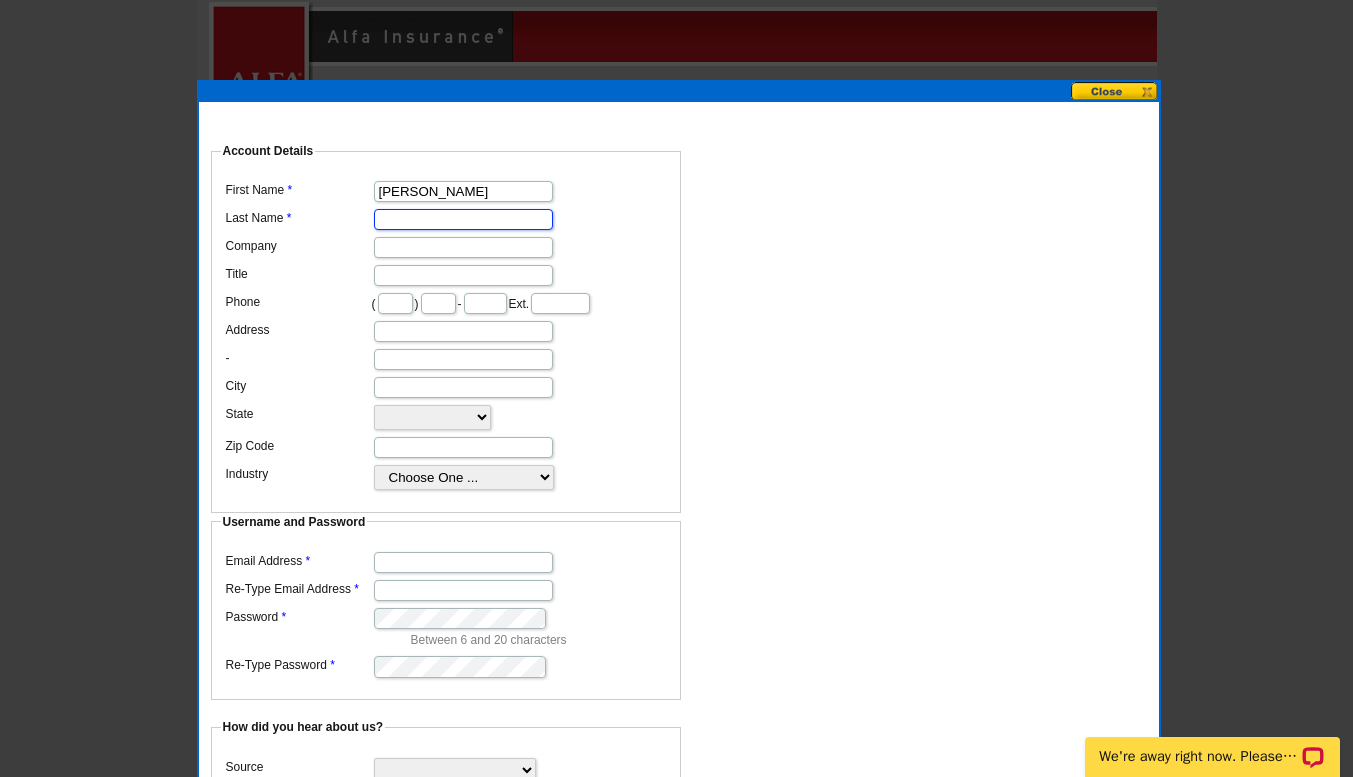 scroll, scrollTop: 0, scrollLeft: 0, axis: both 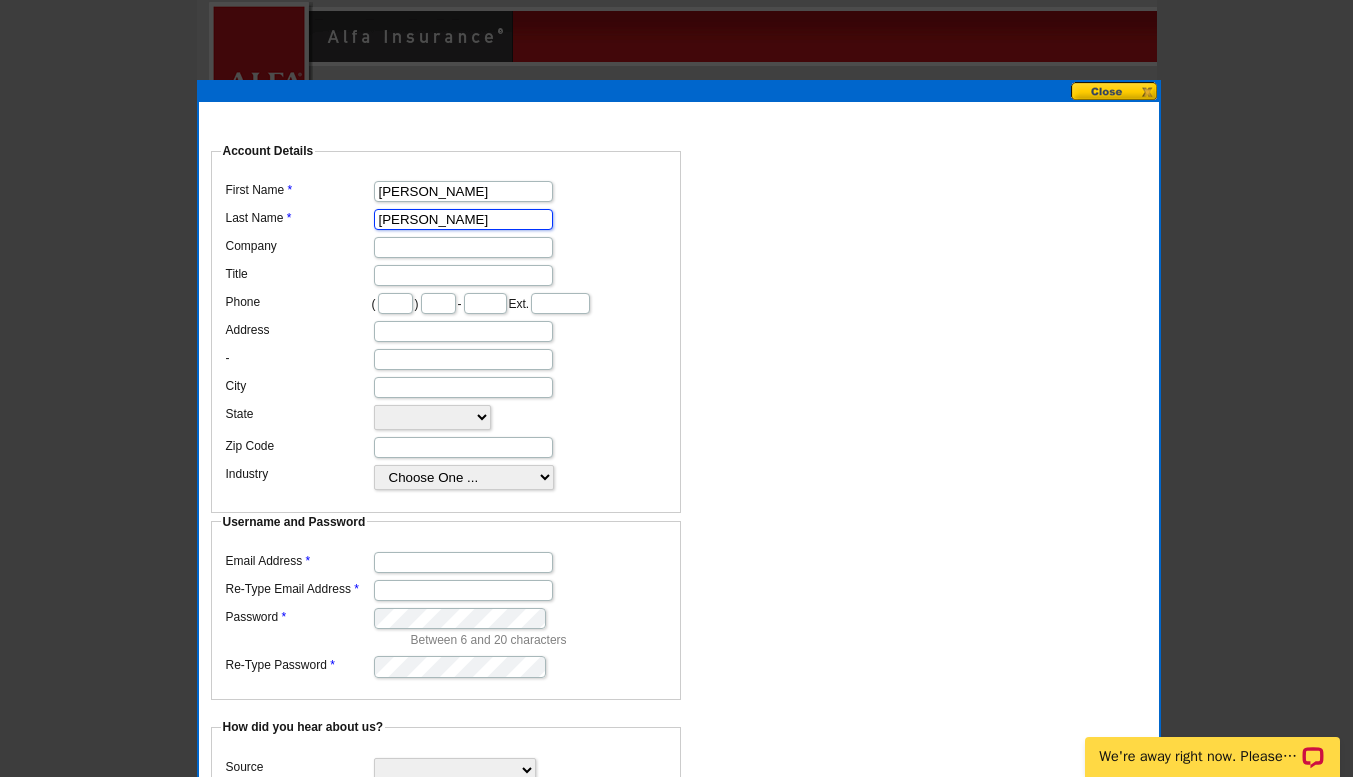 type on "Crumpton" 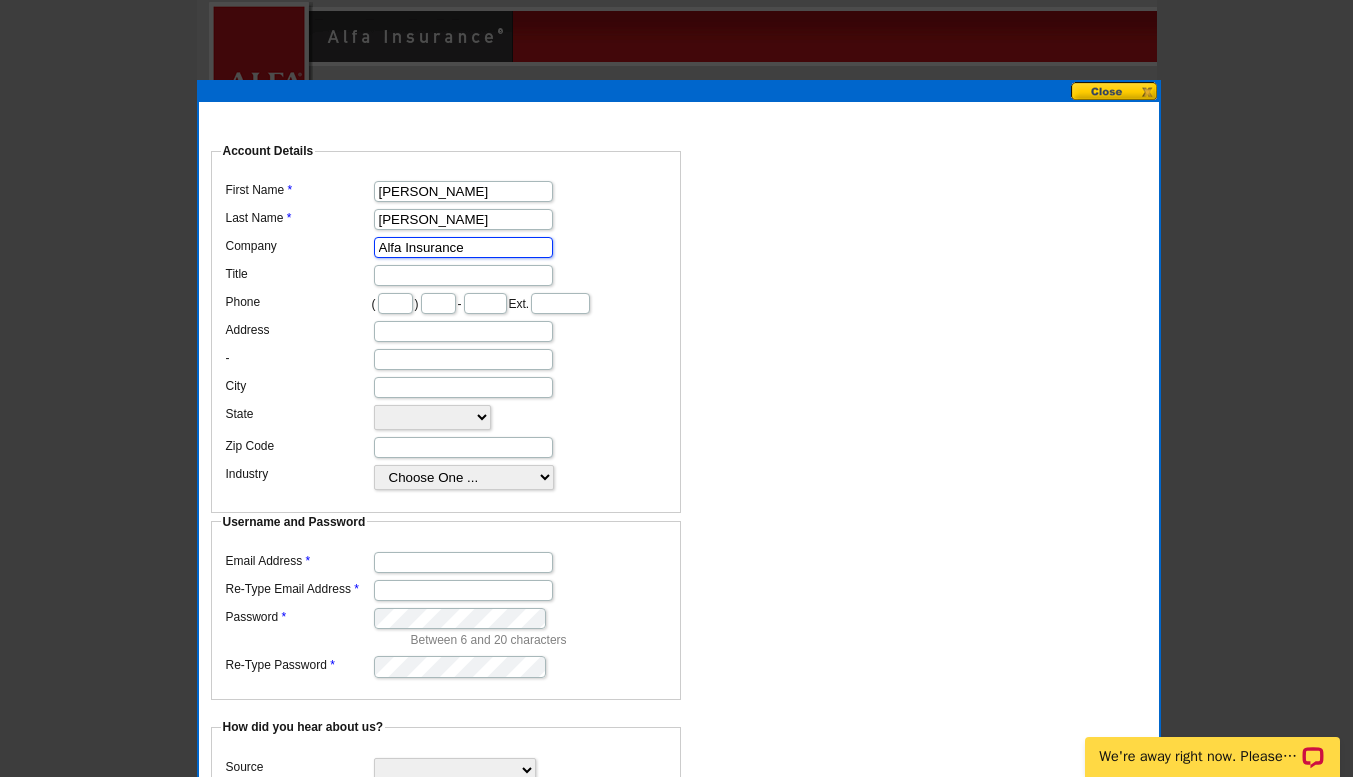 type on "Alfa Insurance" 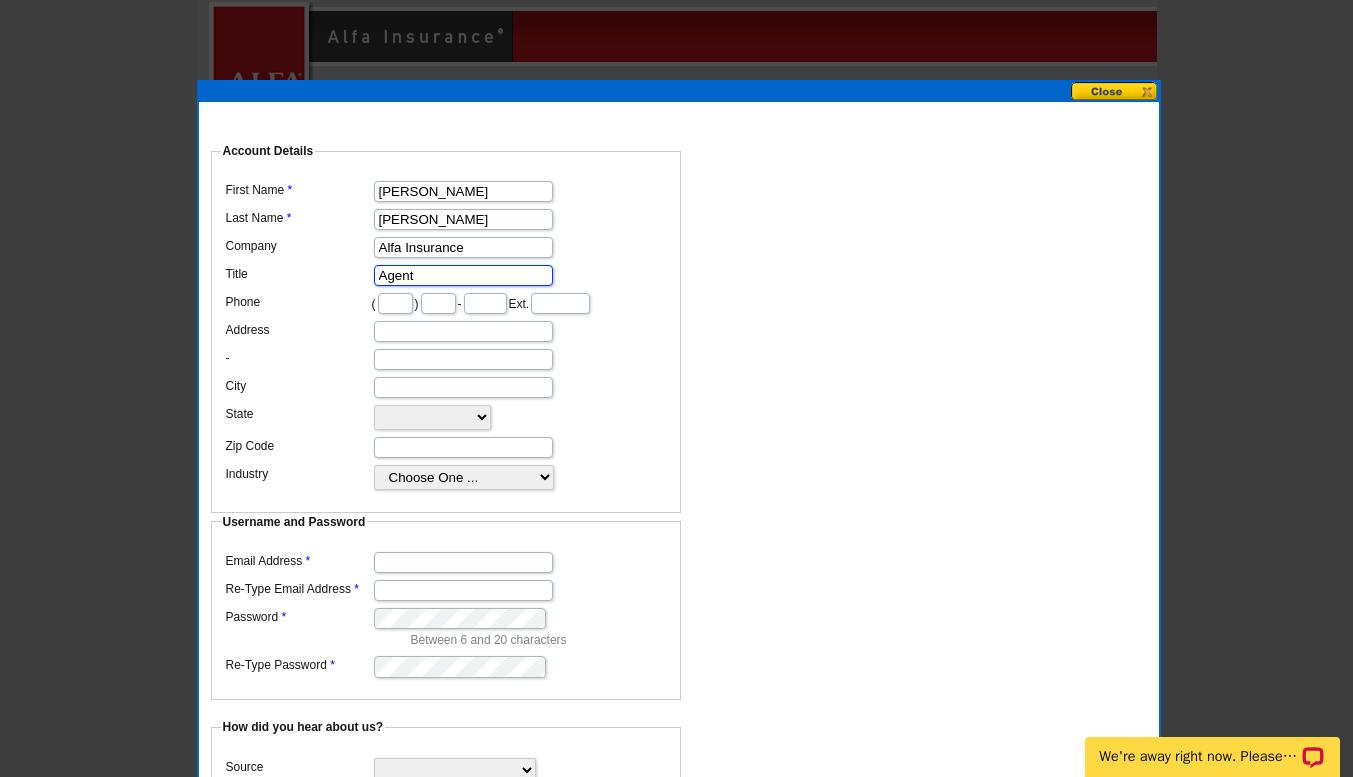 type on "Agent" 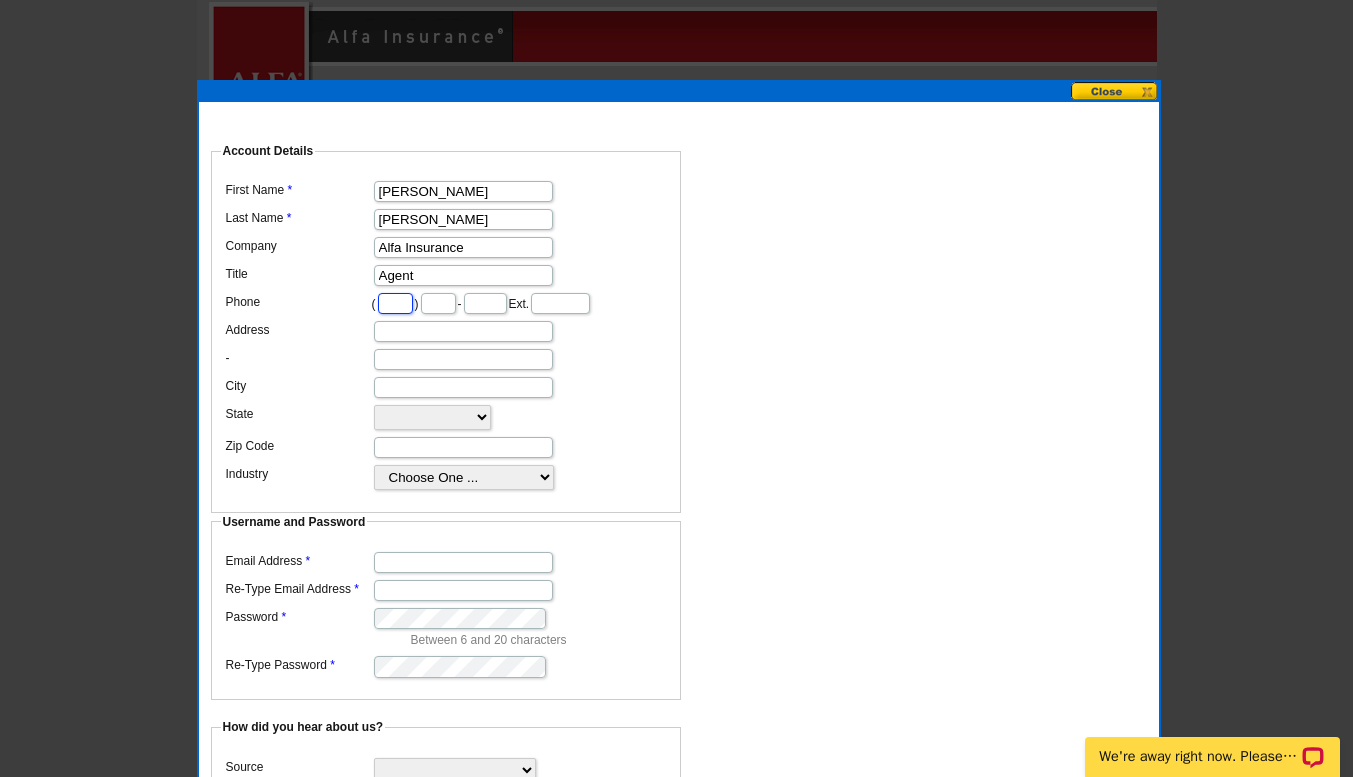 click at bounding box center (395, 303) 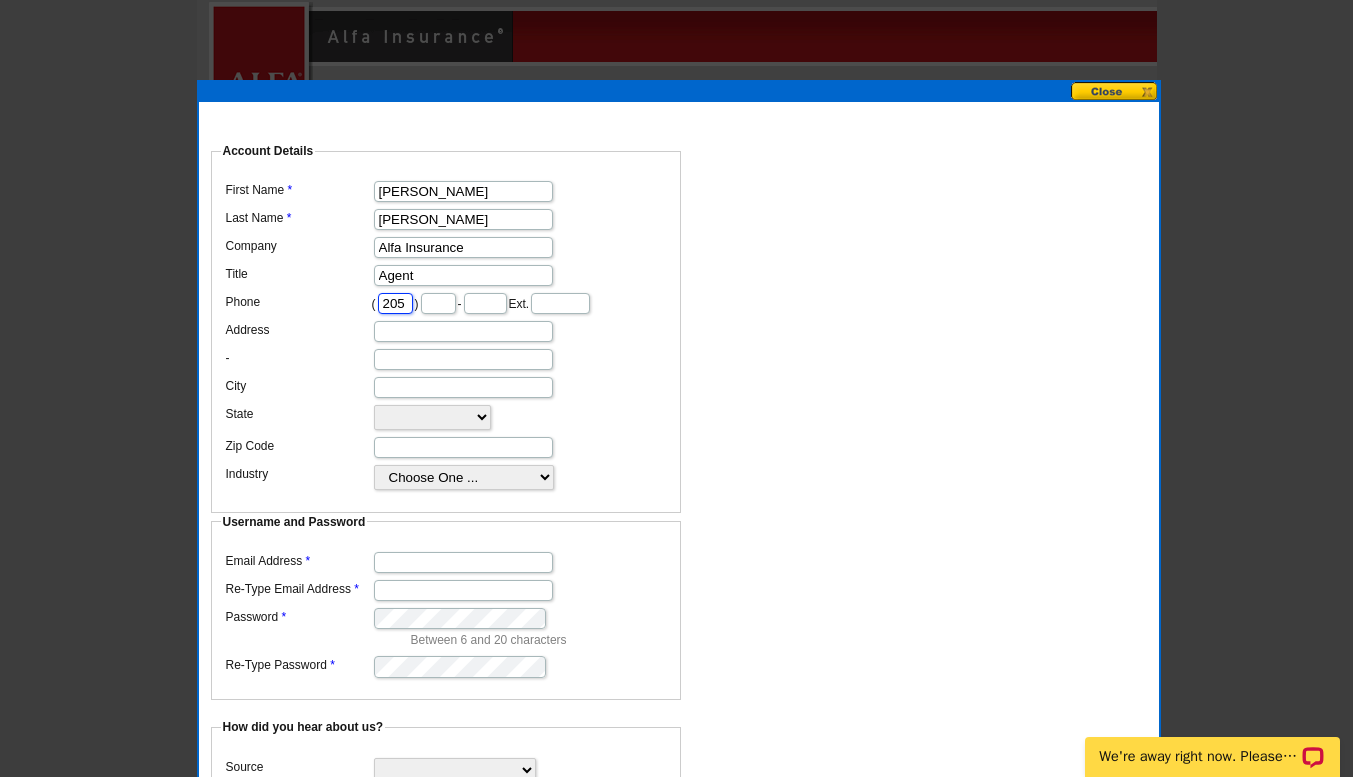 type on "205" 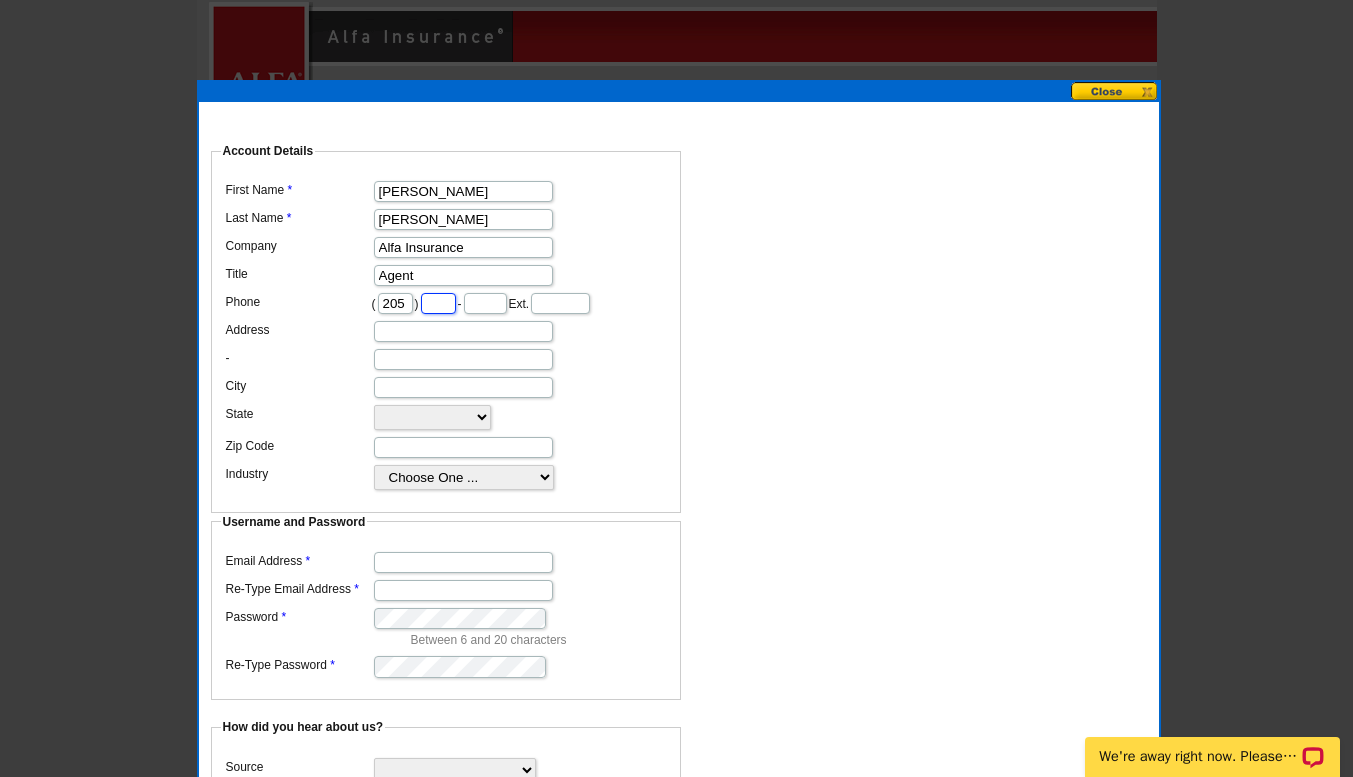 click at bounding box center [438, 303] 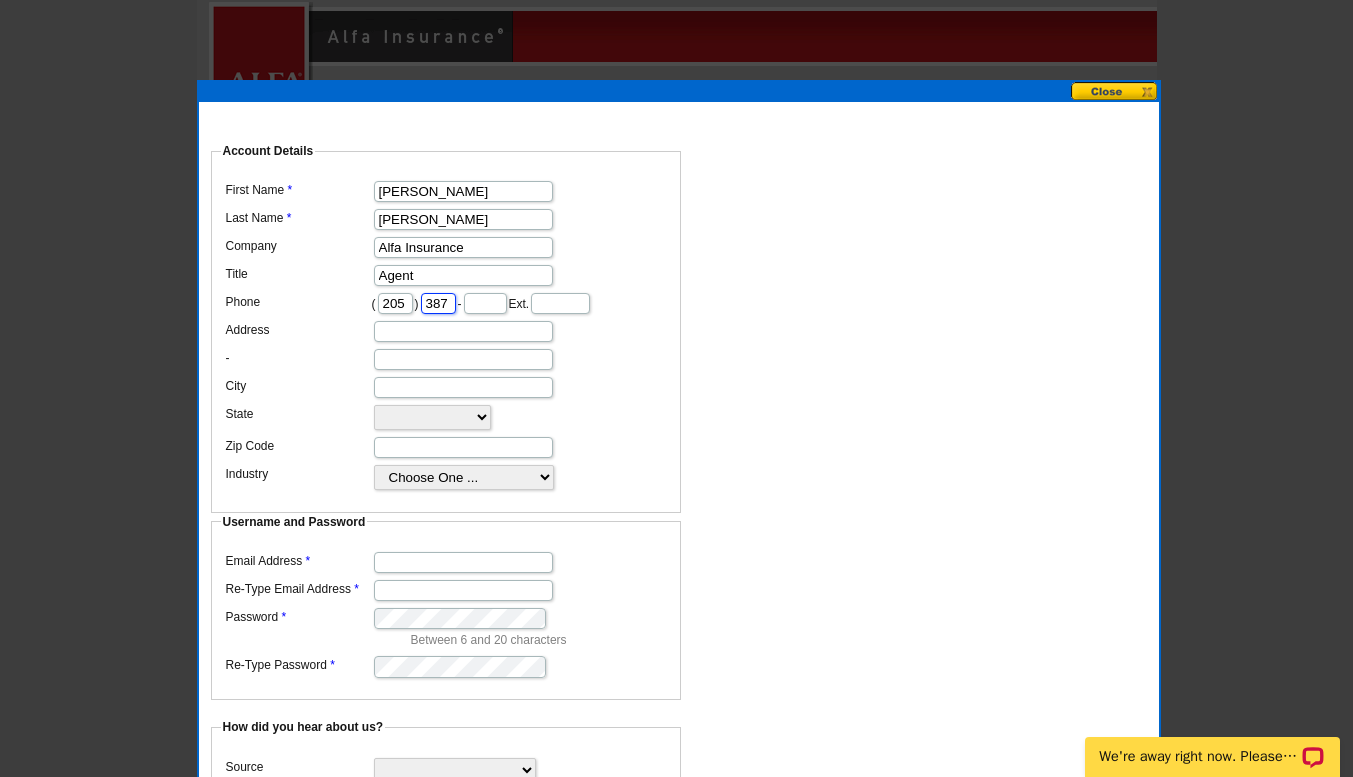 type on "387" 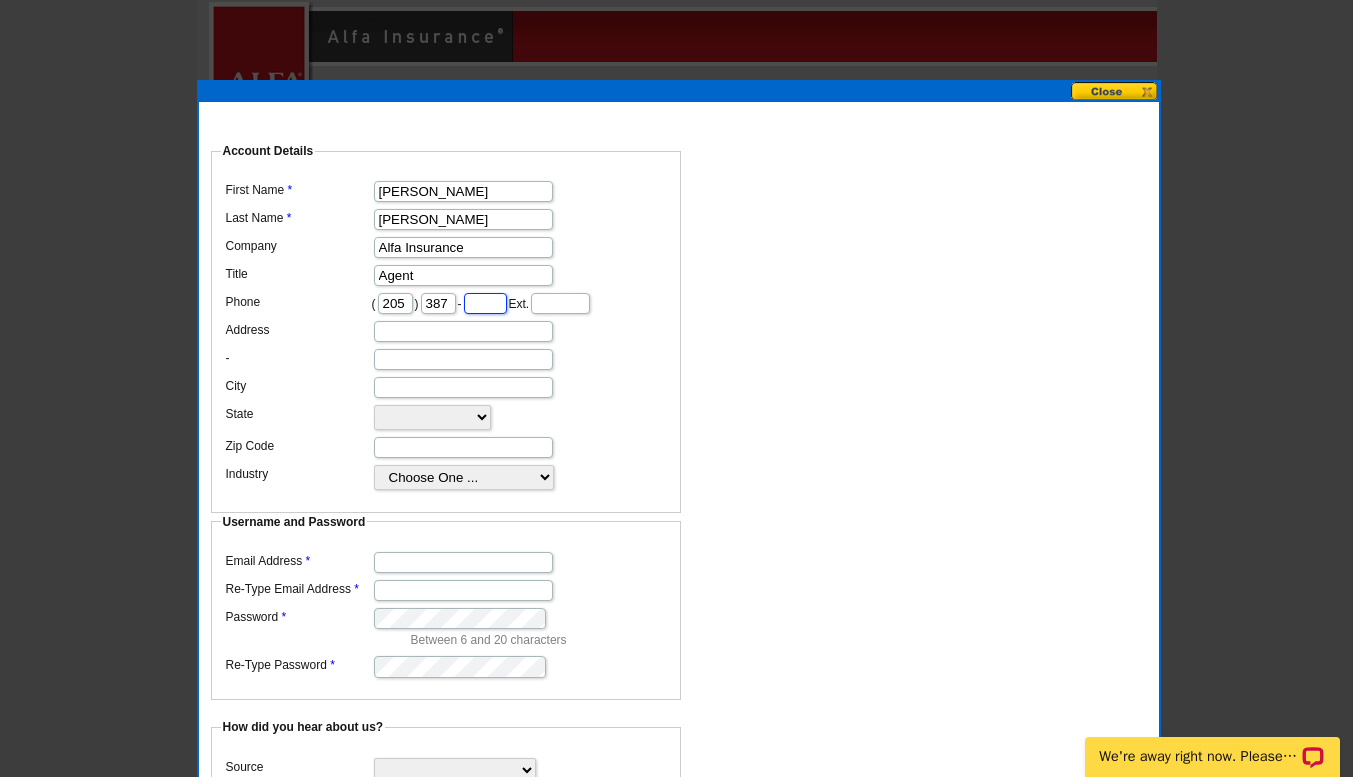 click at bounding box center (485, 303) 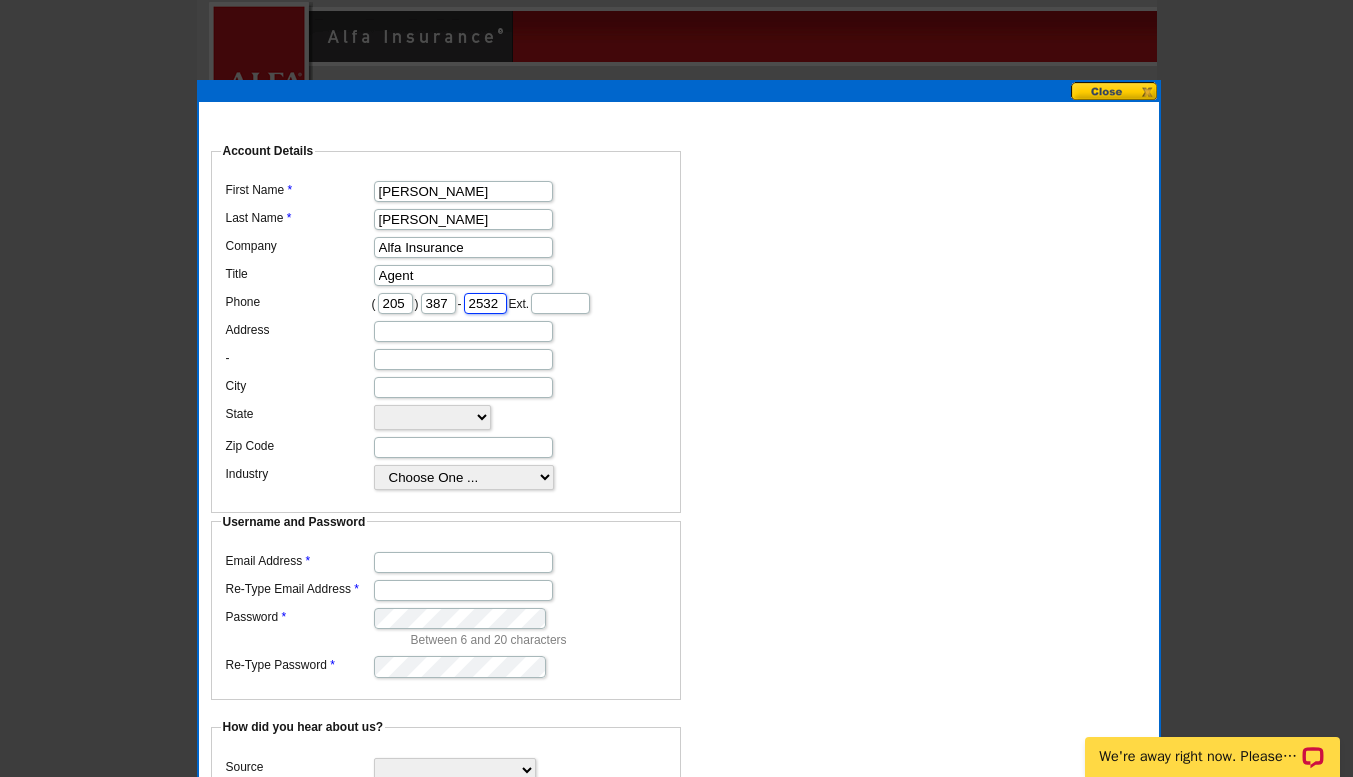 type on "2532" 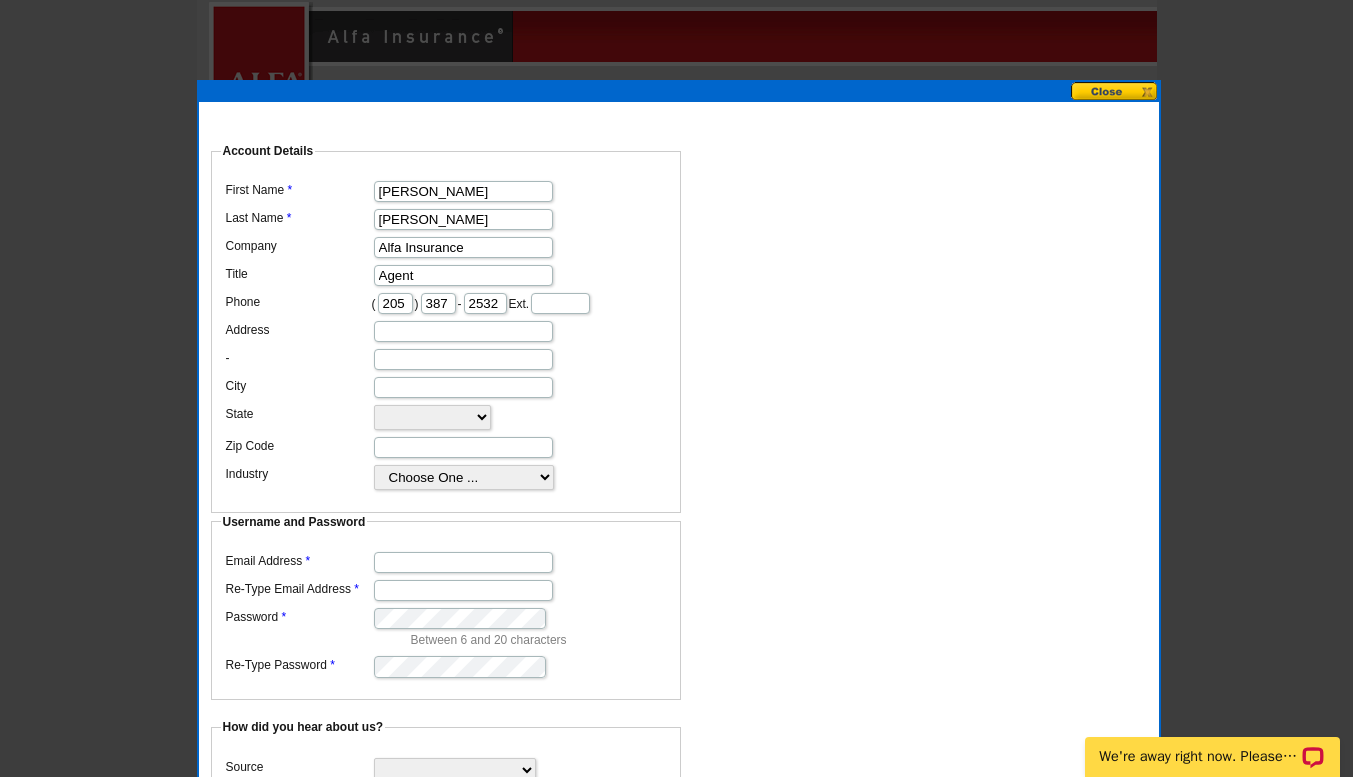 click at bounding box center [446, 330] 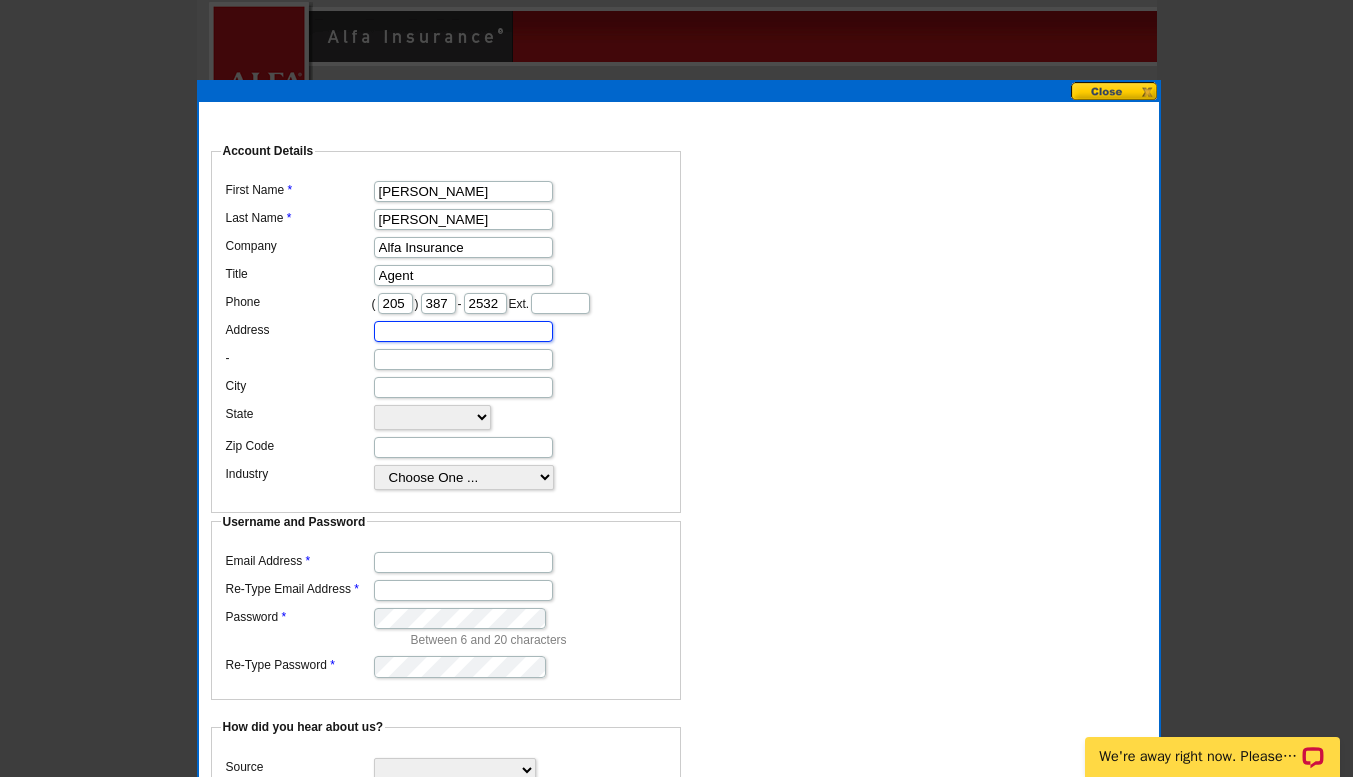click on "Address" at bounding box center [463, 331] 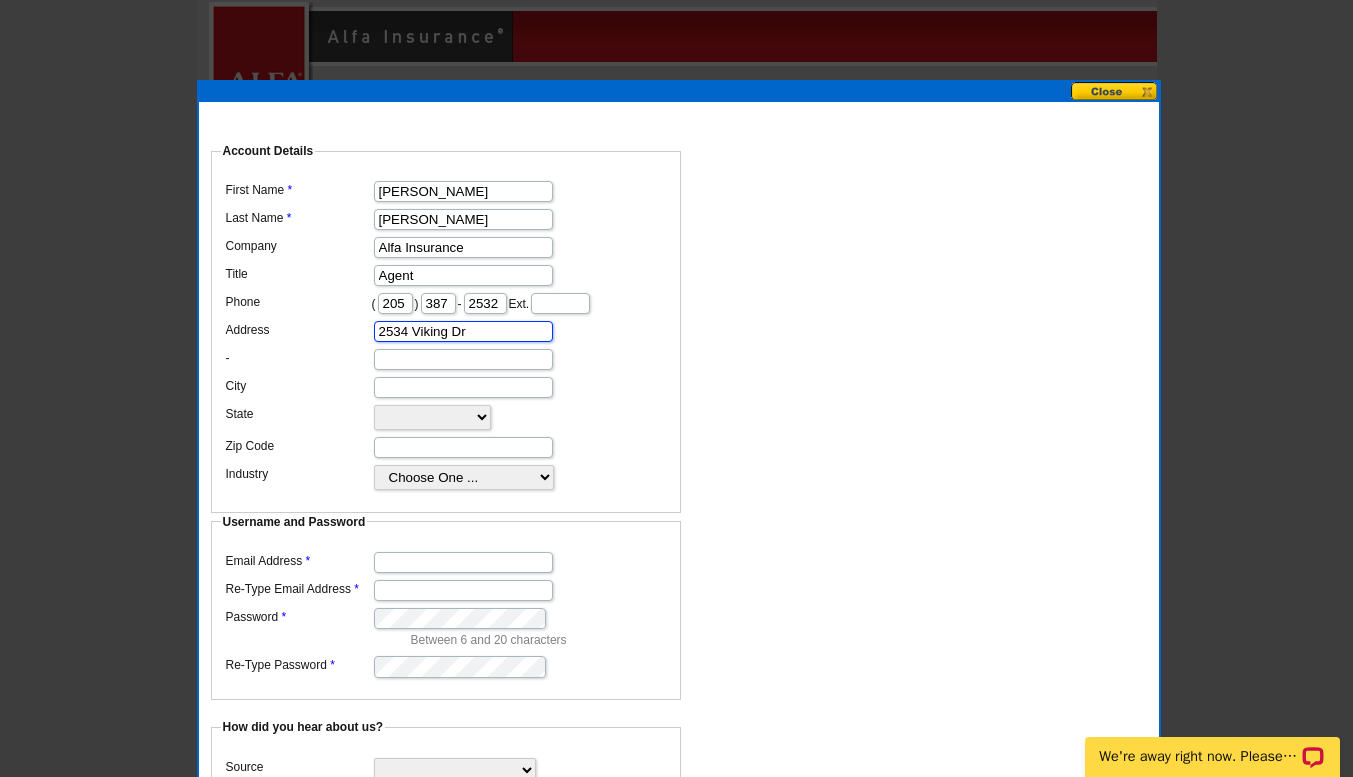 type on "2534 Viking Dr" 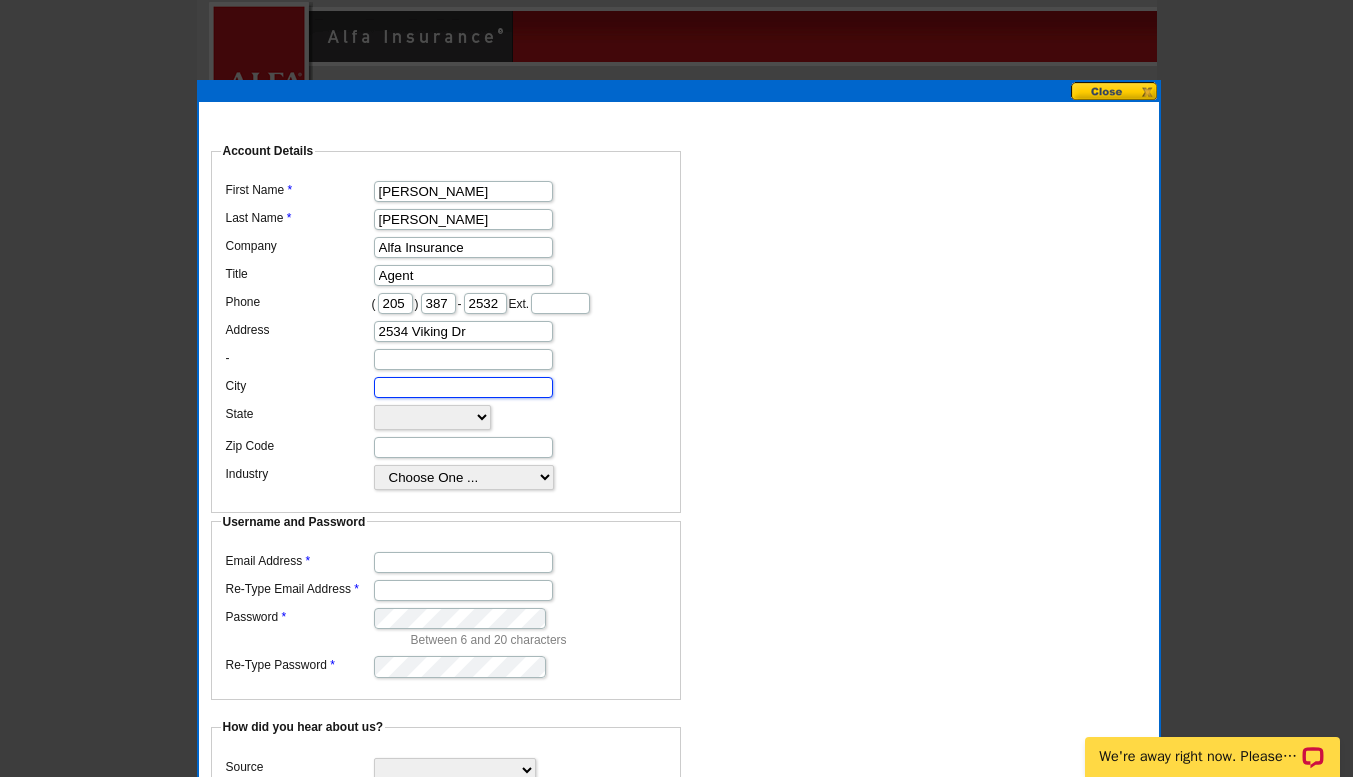 click on "City" at bounding box center (463, 387) 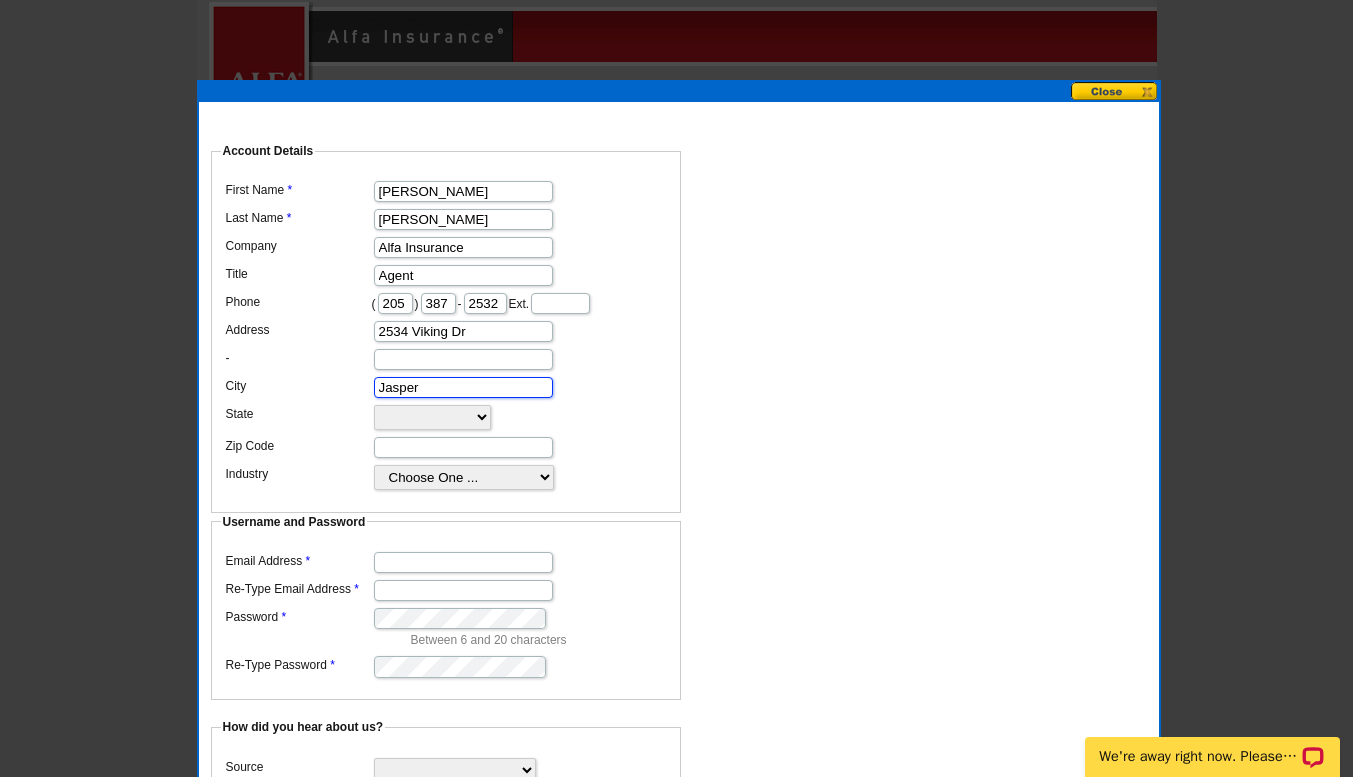 type on "Jasper" 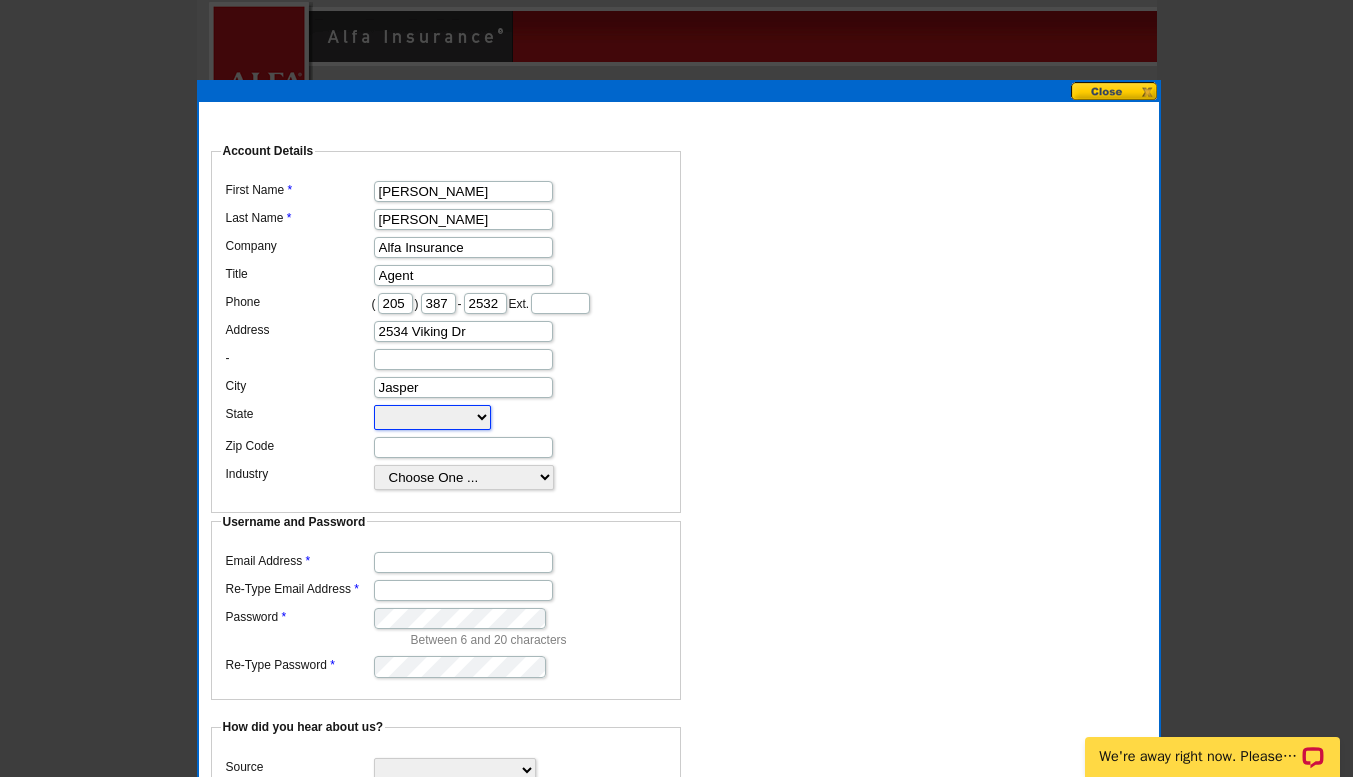 select on "AL" 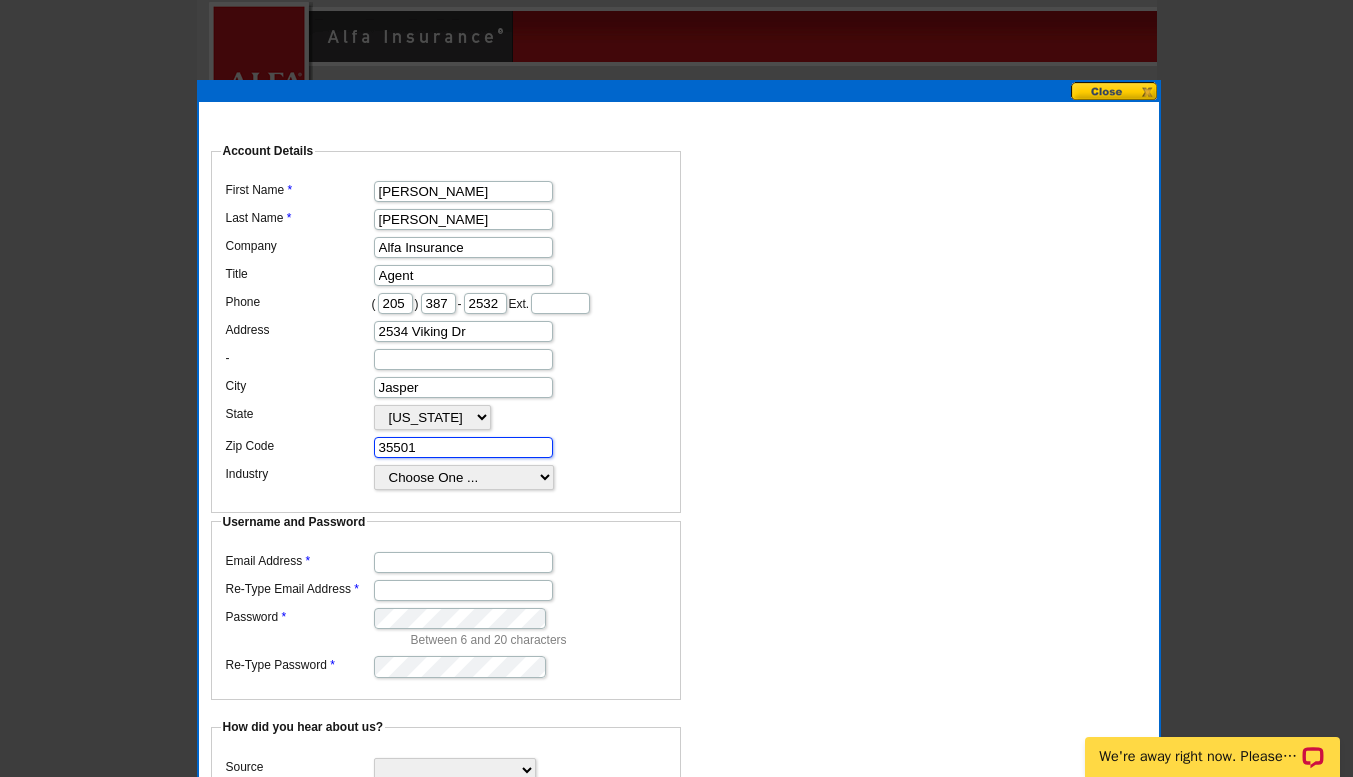 type on "35501" 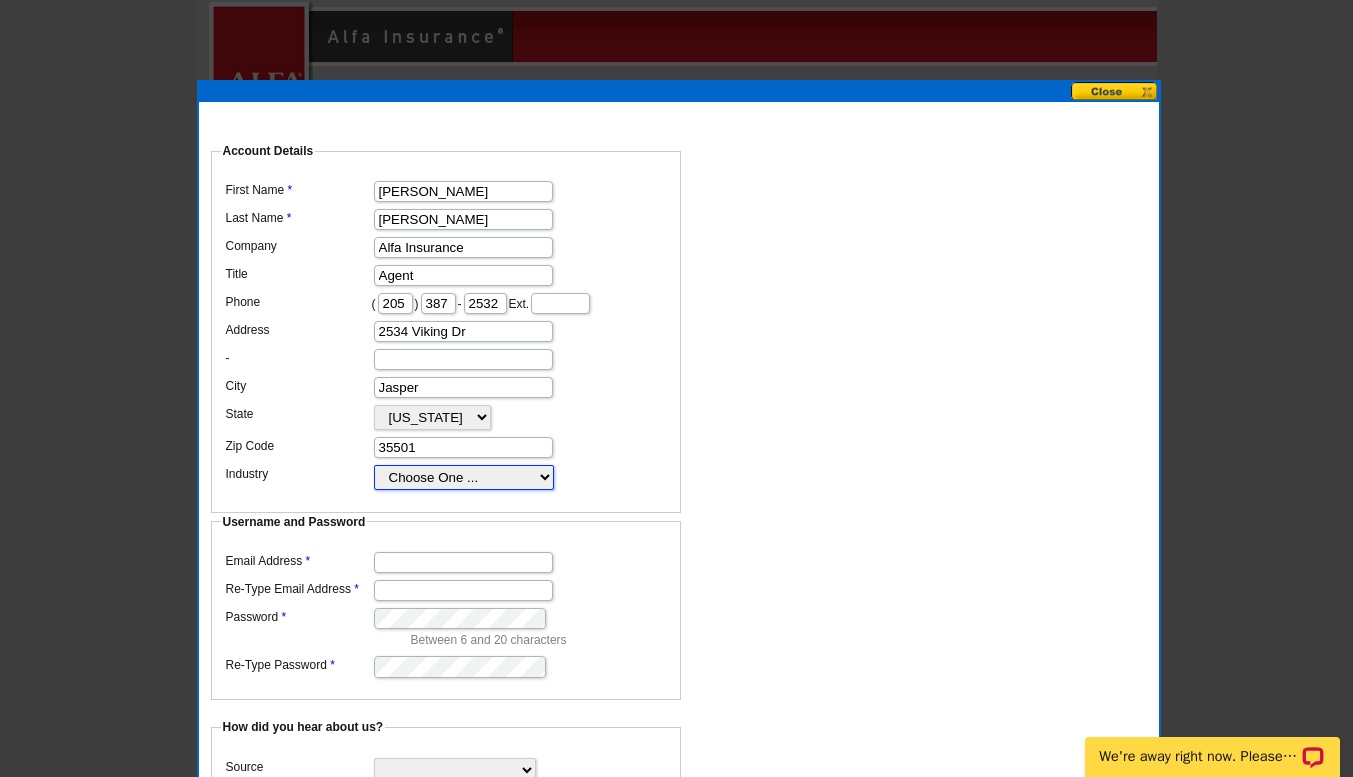 click on "Choose One ...
Residential Real Estate
Accounting
Agriculture
Architecture
Arts
Automotive
Business Services
Career Development/Training
Carpet Cleaning
Chiropractic
Commercial Real Estate
Communications
Computers/Electronics
Construction
Consulting
Daycare/Preschool
Dental
Education
Engineering
Entertainment
Environmental
Event Management
Financial
Fitness/gym
Government
Graphics/Design
Health & Beauty
Healthcare
Home Business
Home Inspection-Appraisal
Home Services
Home Services-Cleaning
Home Services-Exteriors
Home Services-HVAC
Home Services-Interior
Home Services-Interior Design
Home Services-Interiors
Home Services-Painting
Home Services-Plumbing
Human Resources
Insurance
Landscape/Yard
Legal Services
Manufacturing
Medical" at bounding box center (464, 477) 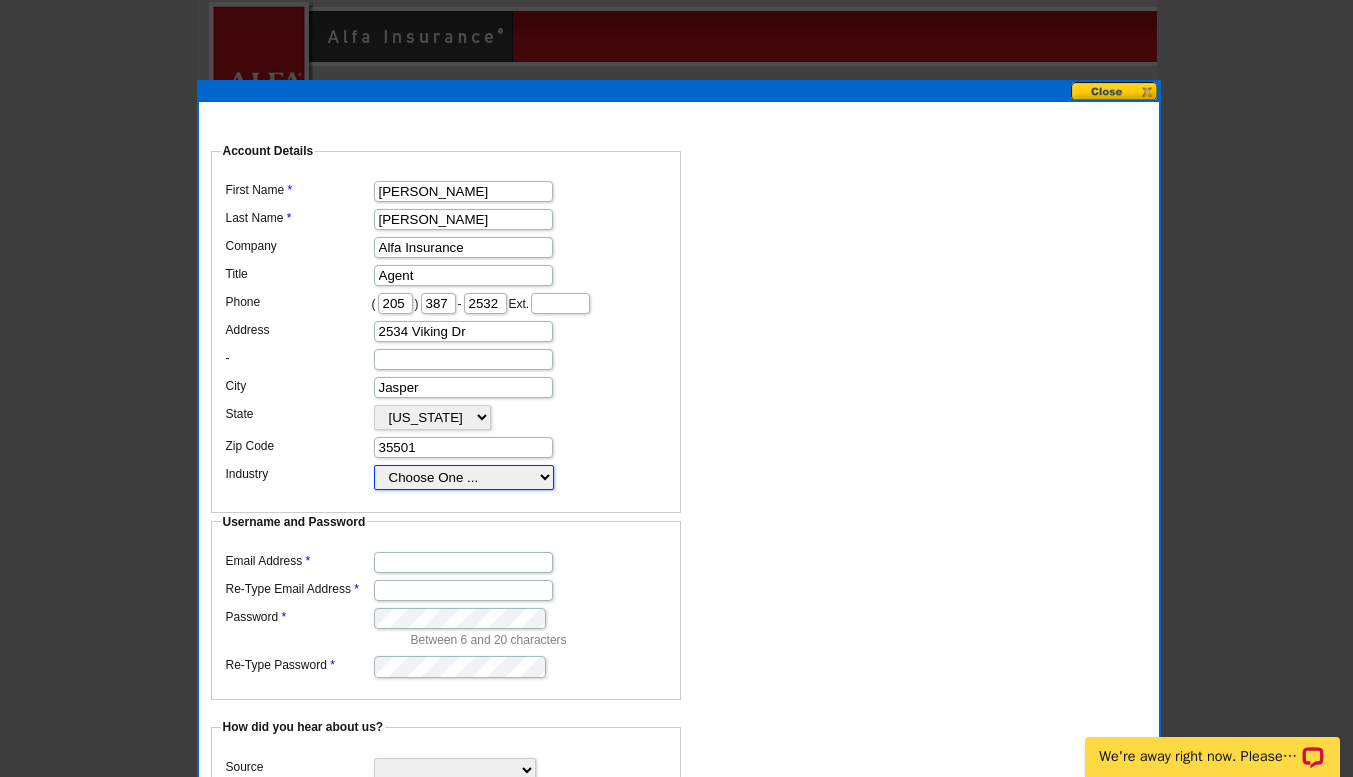 select on "38" 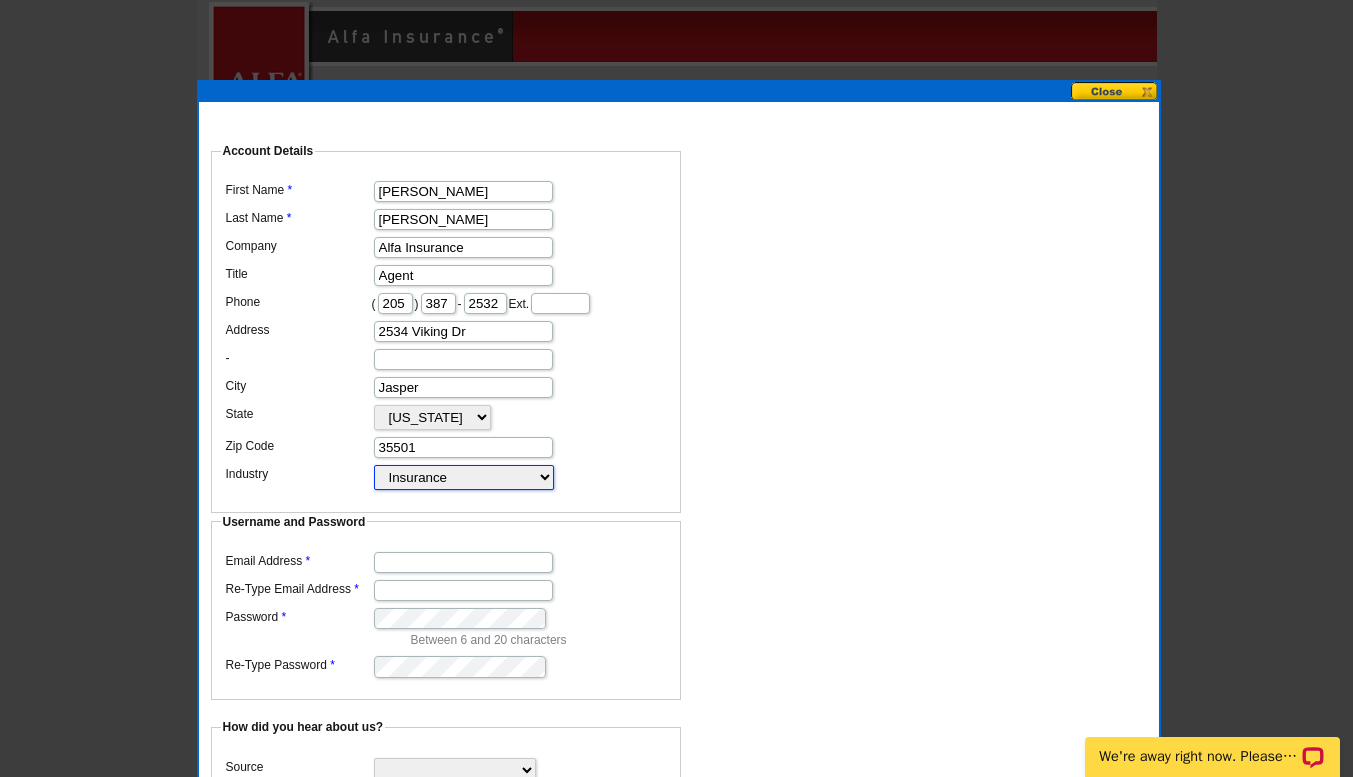 click on "Choose One ...
Residential Real Estate
Accounting
Agriculture
Architecture
Arts
Automotive
Business Services
Career Development/Training
Carpet Cleaning
Chiropractic
Commercial Real Estate
Communications
Computers/Electronics
Construction
Consulting
Daycare/Preschool
Dental
Education
Engineering
Entertainment
Environmental
Event Management
Financial
Fitness/gym
Government
Graphics/Design
Health & Beauty
Healthcare
Home Business
Home Inspection-Appraisal
Home Services
Home Services-Cleaning
Home Services-Exteriors
Home Services-HVAC
Home Services-Interior
Home Services-Interior Design
Home Services-Interiors
Home Services-Painting
Home Services-Plumbing
Human Resources
Insurance
Landscape/Yard
Legal Services
Manufacturing
Medical" at bounding box center [464, 477] 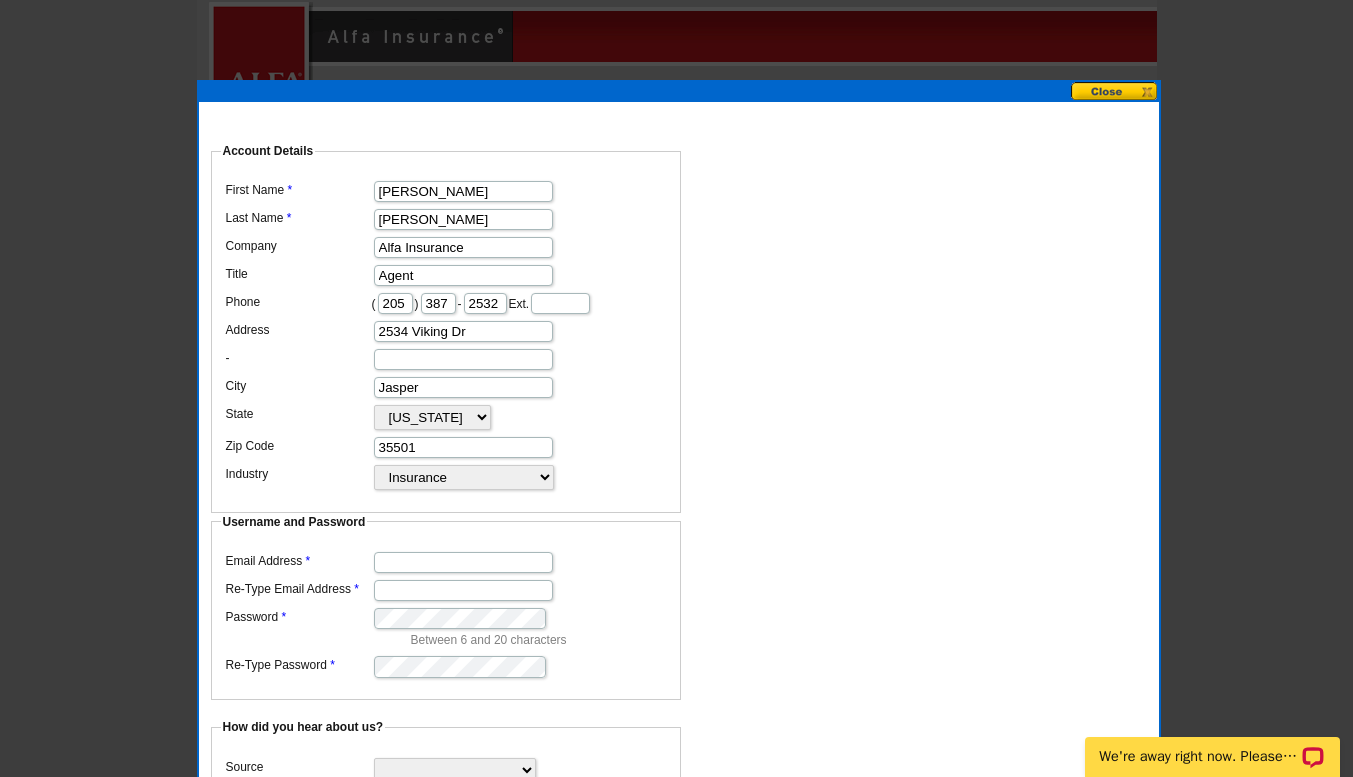 click at bounding box center [446, 561] 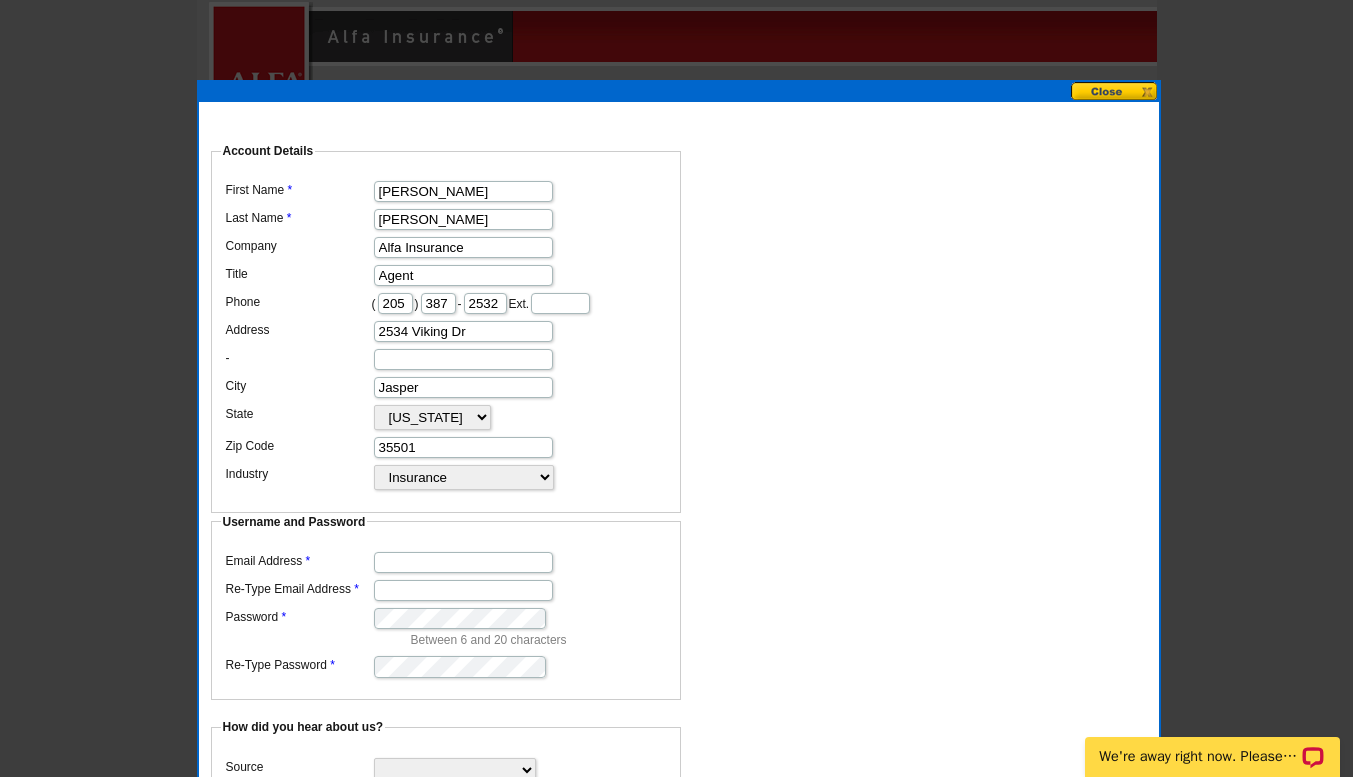 scroll, scrollTop: 114, scrollLeft: 0, axis: vertical 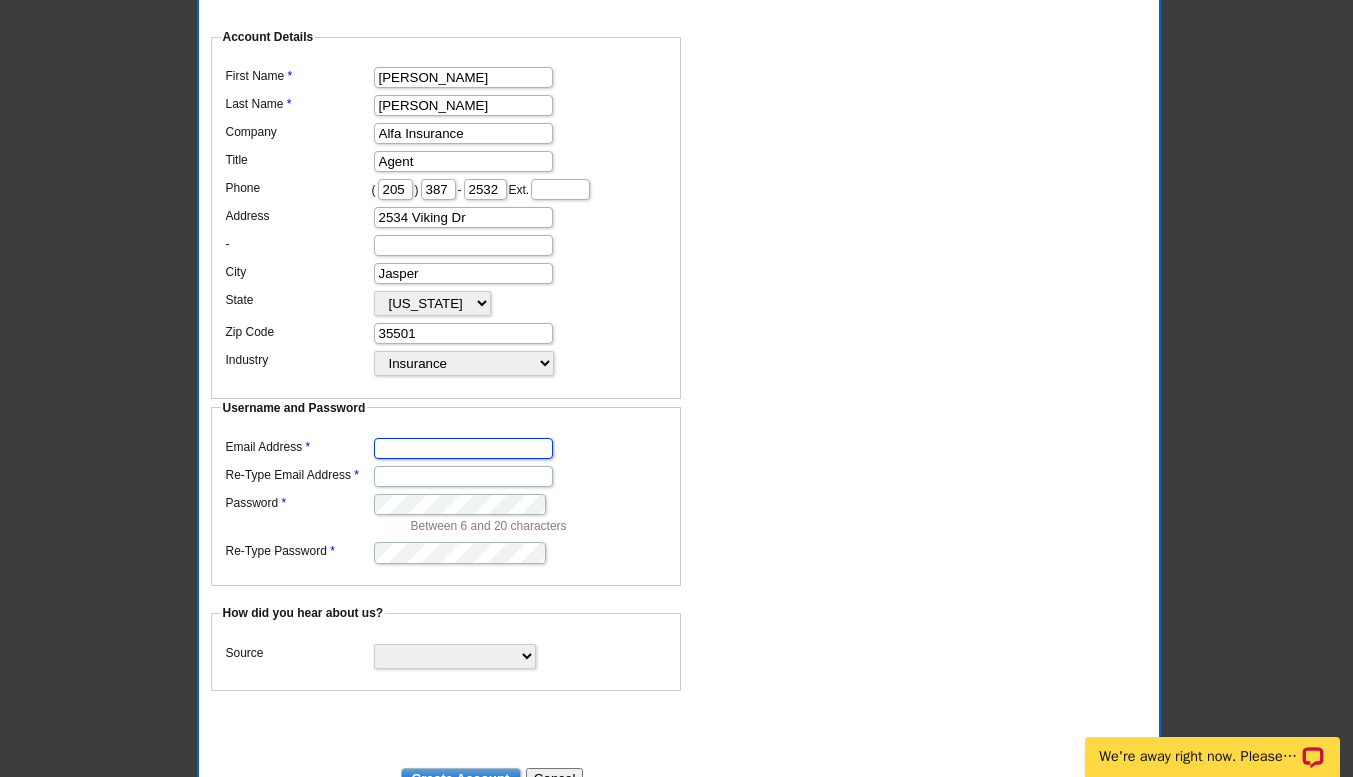 click on "Email Address" at bounding box center (463, 448) 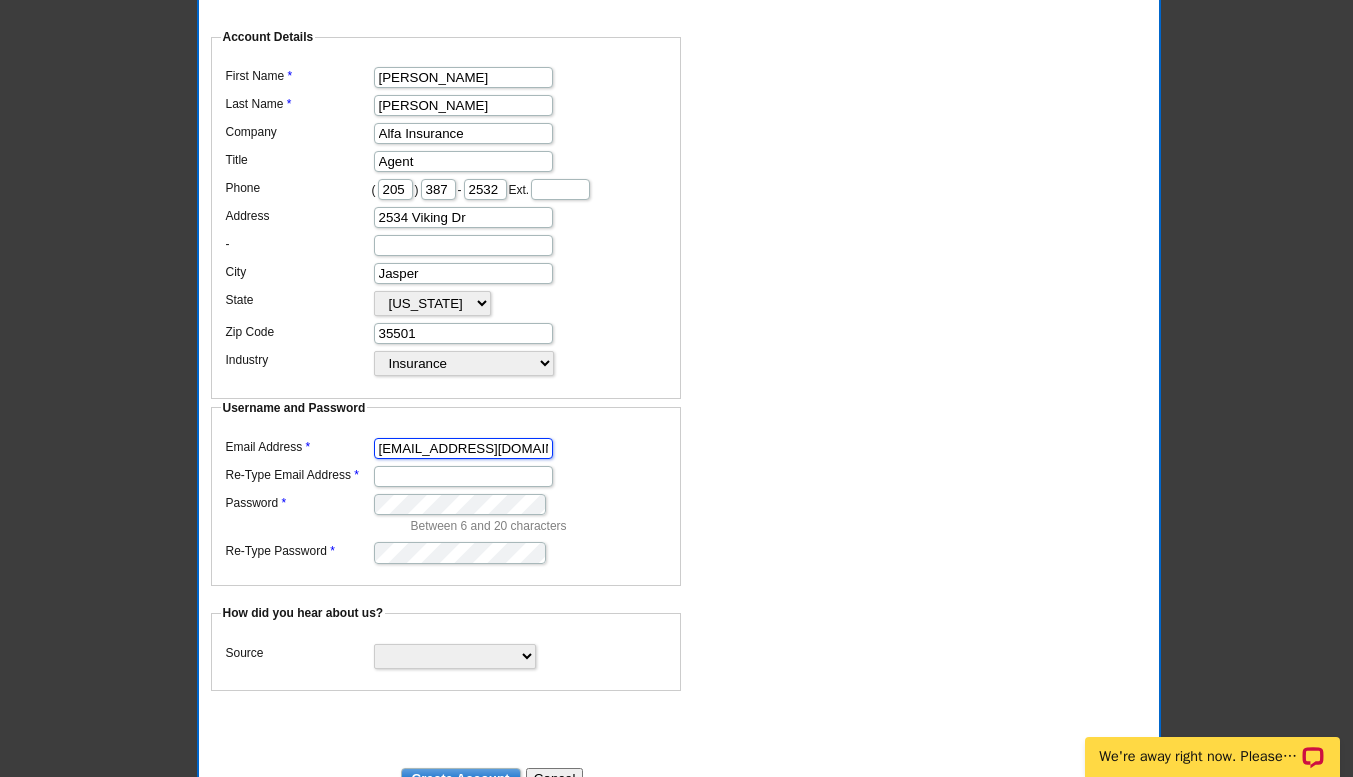 type on "ccrumpton@alfains.com" 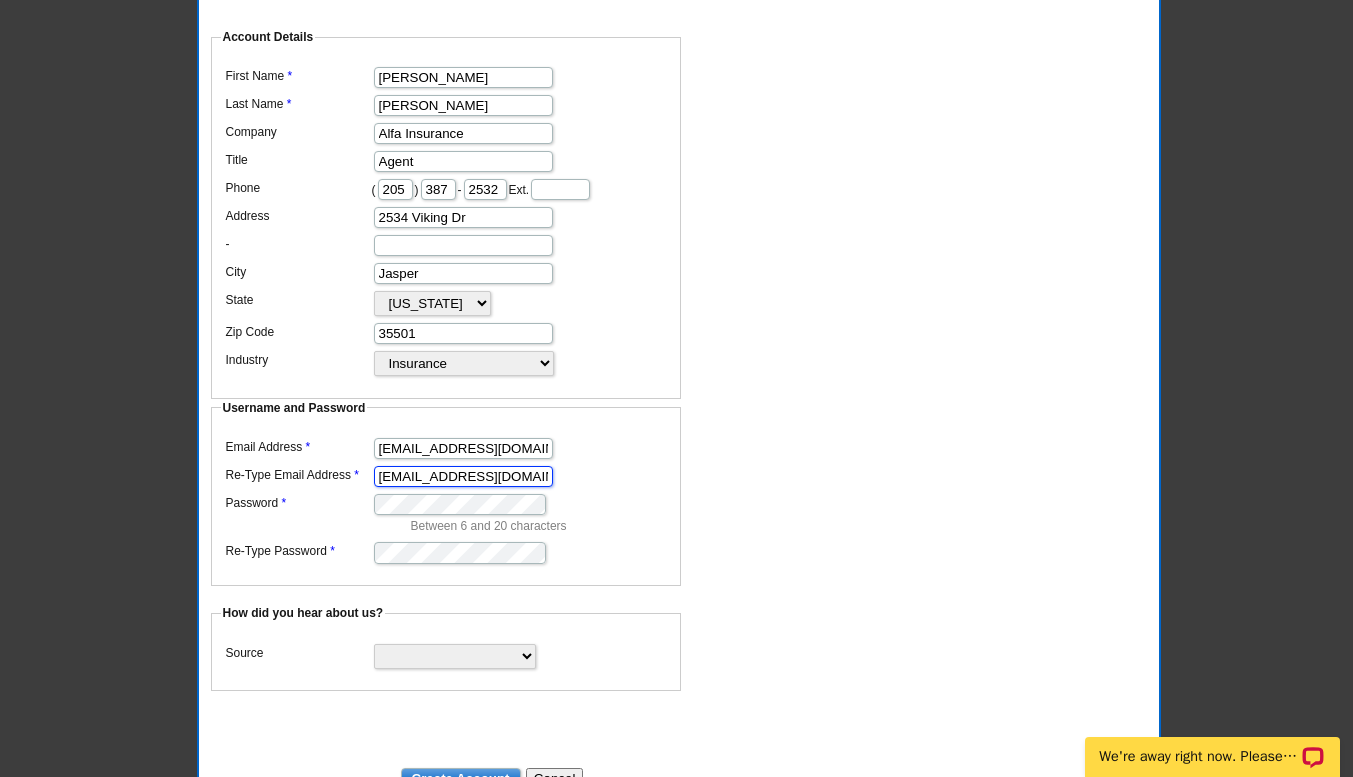 type on "ccrumpton@alfains.com" 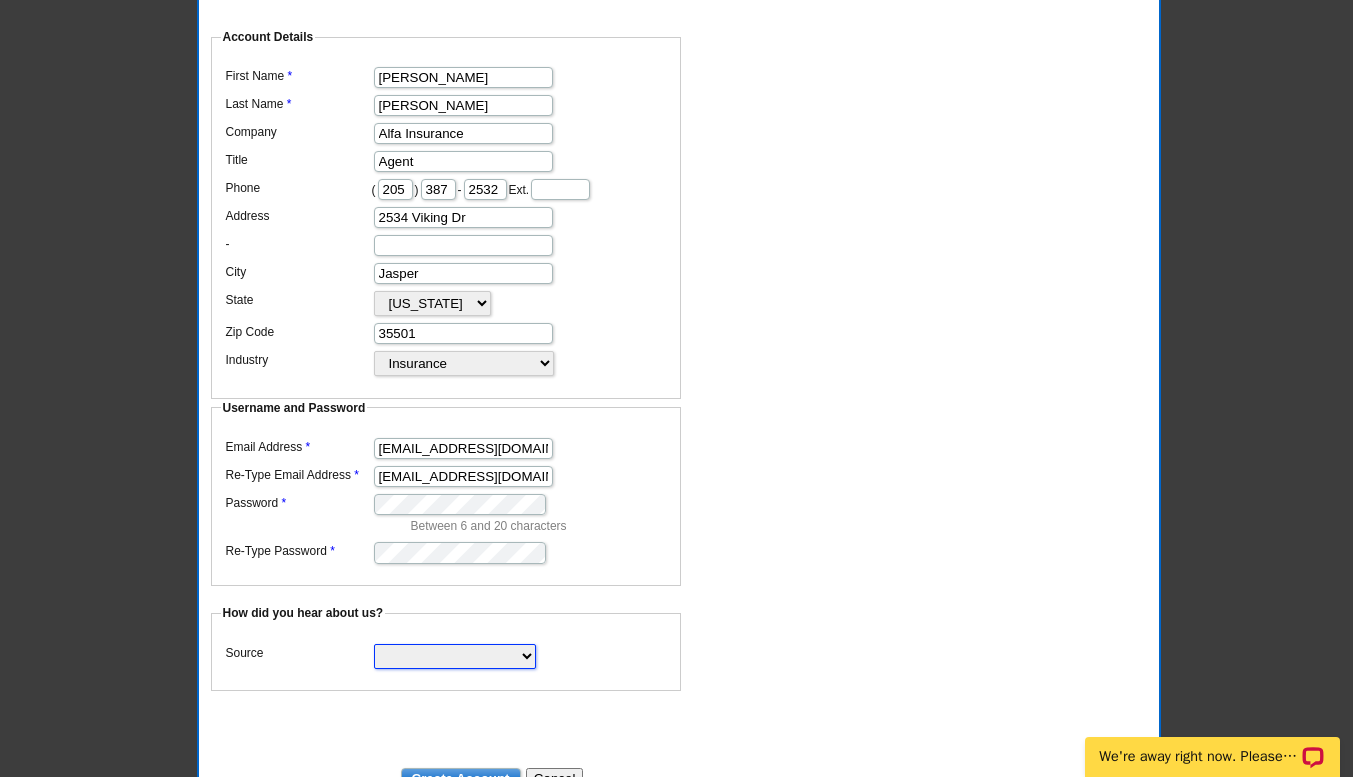 click on "Search Engine
Television Ad
Direct Mail Postcard
Email
Referred by a friend
Other" at bounding box center (455, 656) 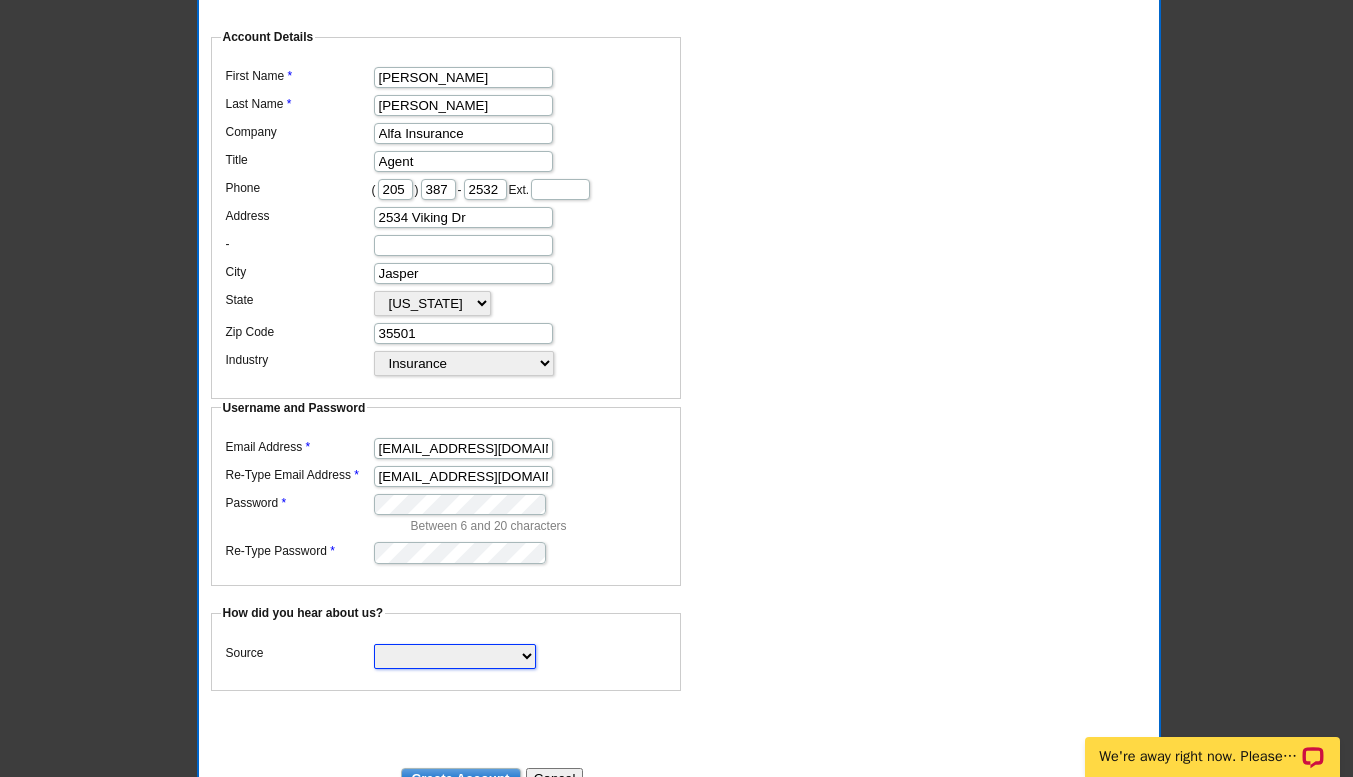 select on "email" 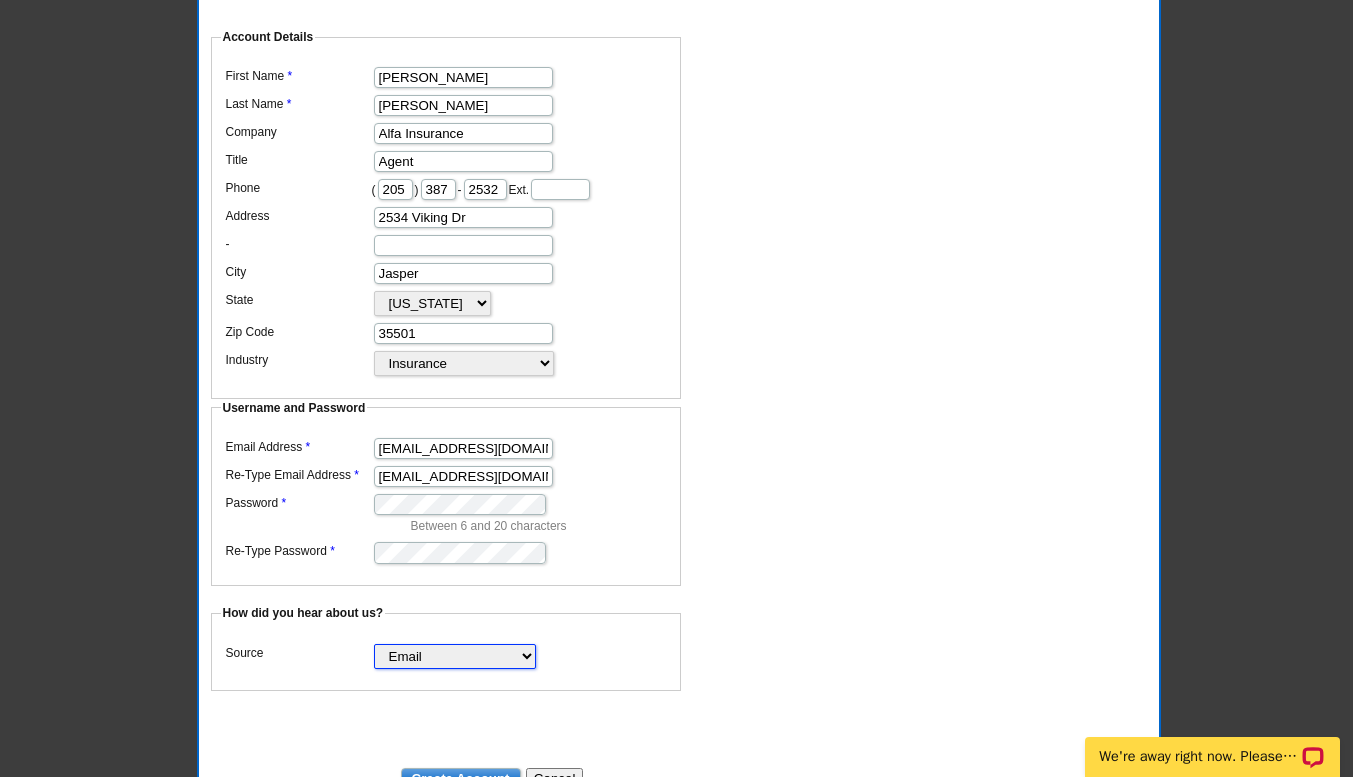 click on "Search Engine
Television Ad
Direct Mail Postcard
Email
Referred by a friend
Other" at bounding box center [455, 656] 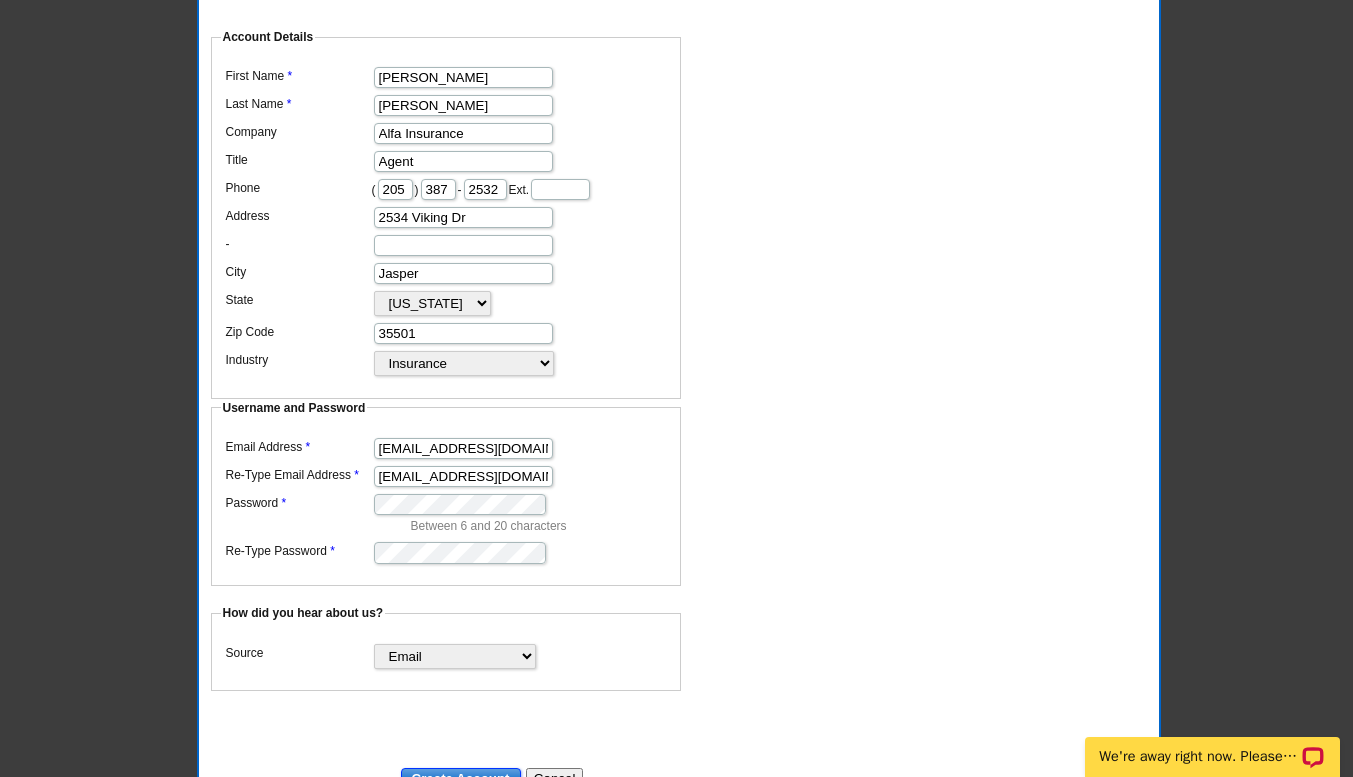 click on "Create Account" at bounding box center [461, 778] 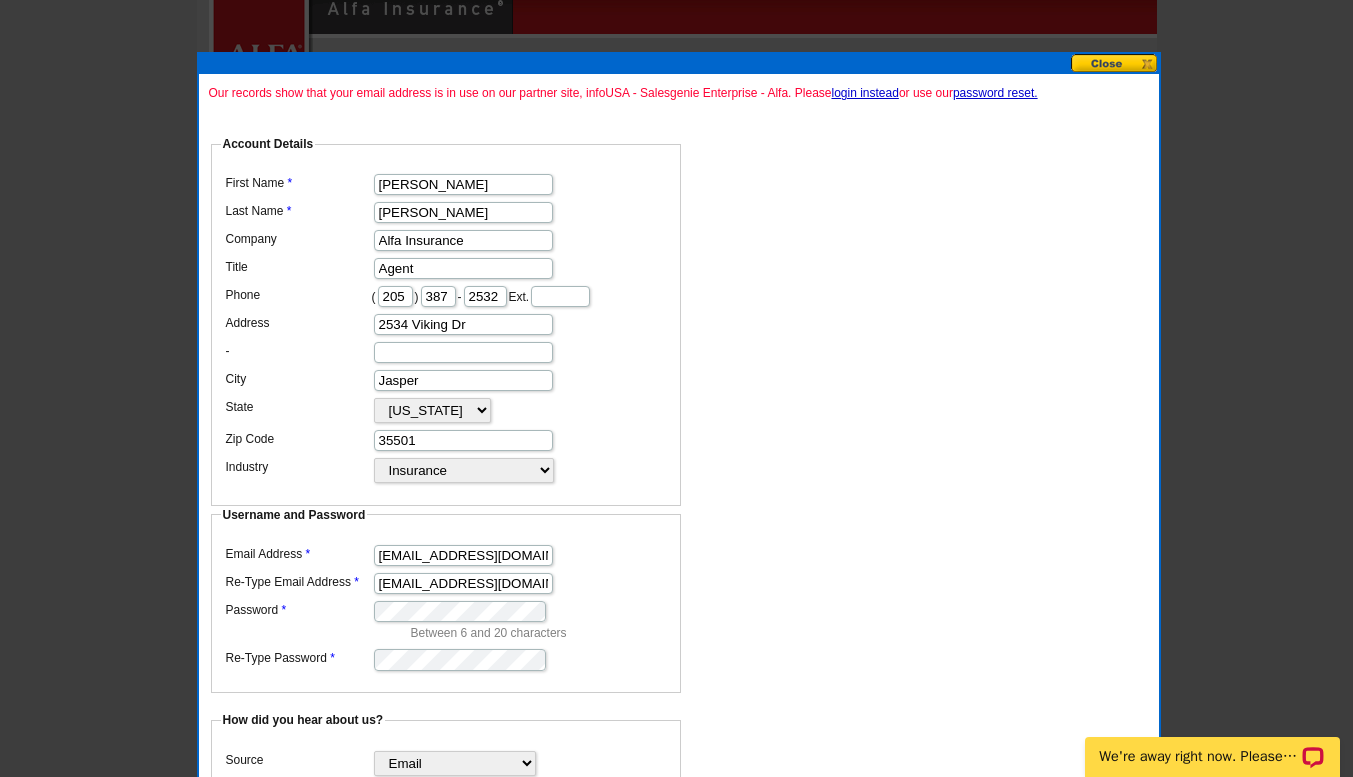 scroll, scrollTop: 27, scrollLeft: 0, axis: vertical 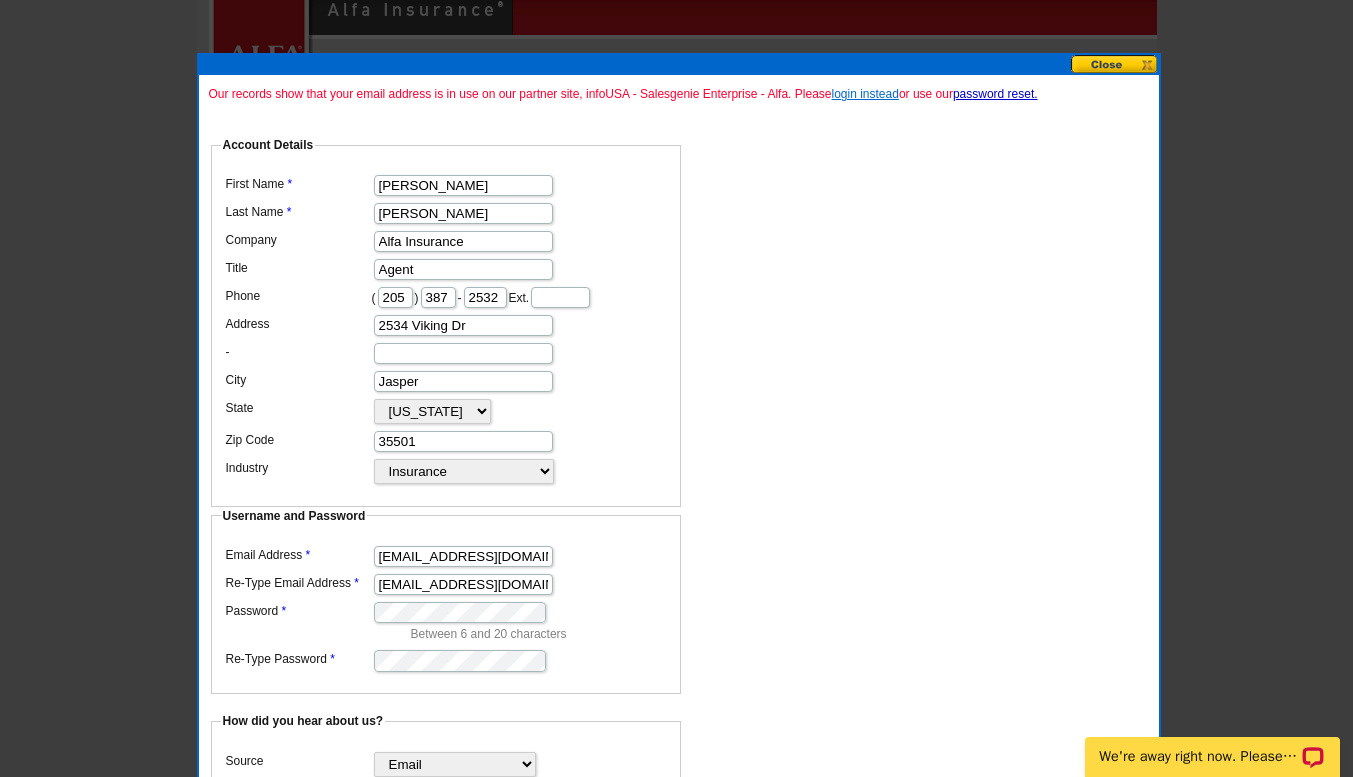 click on "login instead" at bounding box center [864, 94] 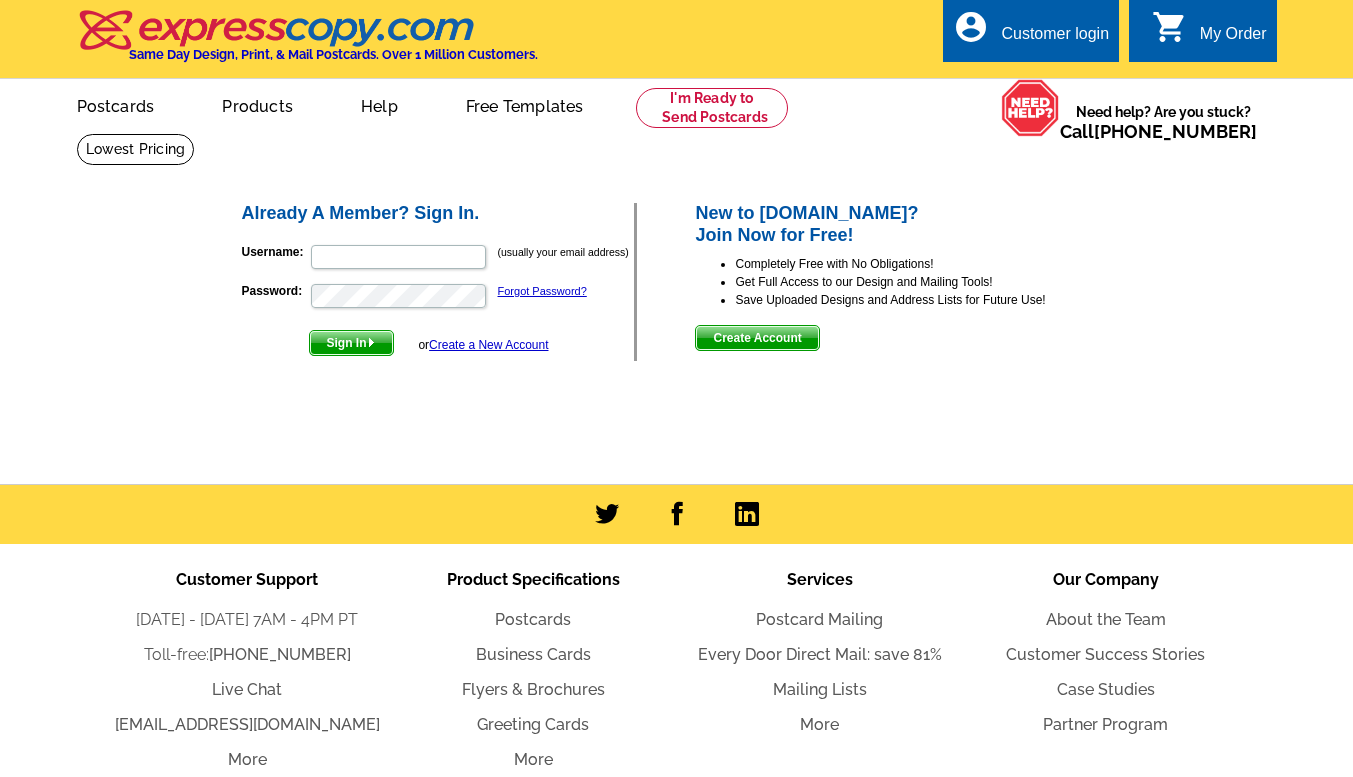 scroll, scrollTop: 0, scrollLeft: 0, axis: both 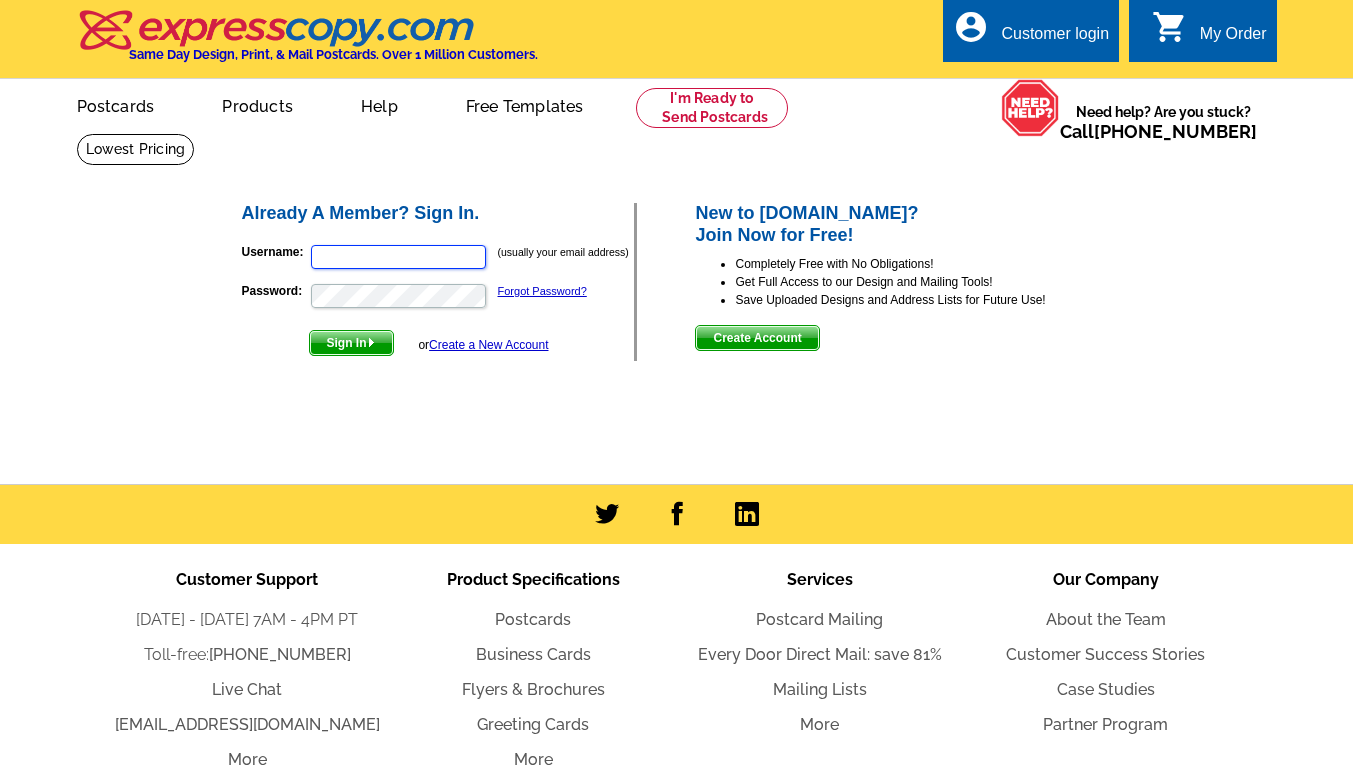 click on "Username:" at bounding box center (398, 257) 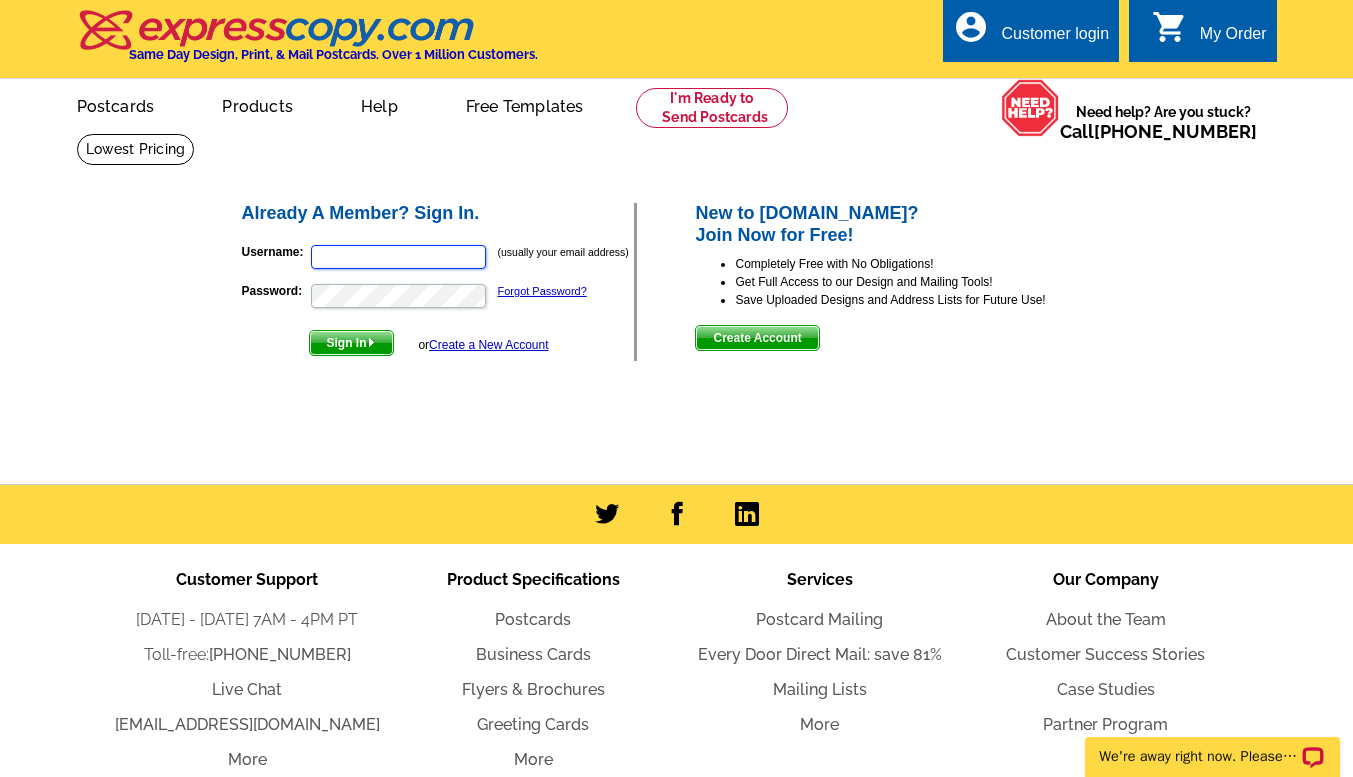 scroll, scrollTop: 0, scrollLeft: 0, axis: both 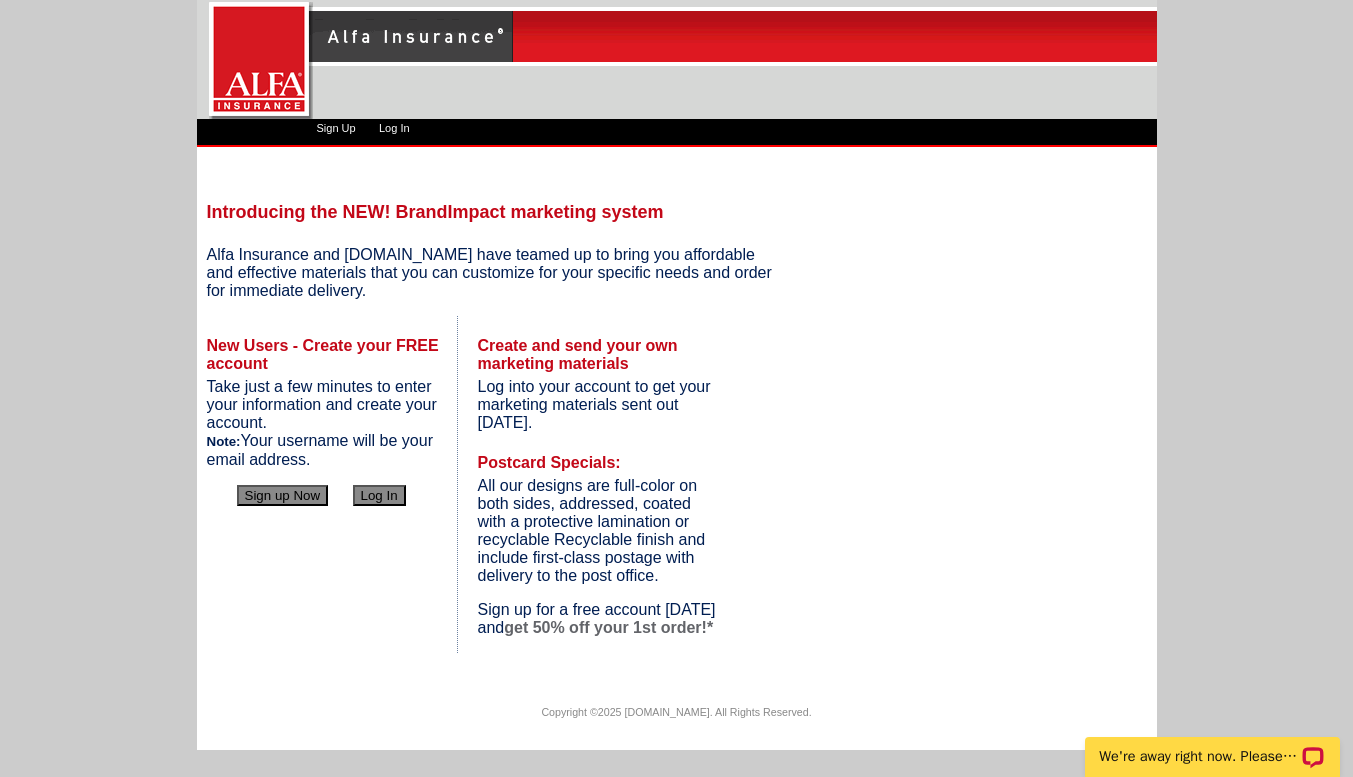 click on "Log In" at bounding box center [379, 495] 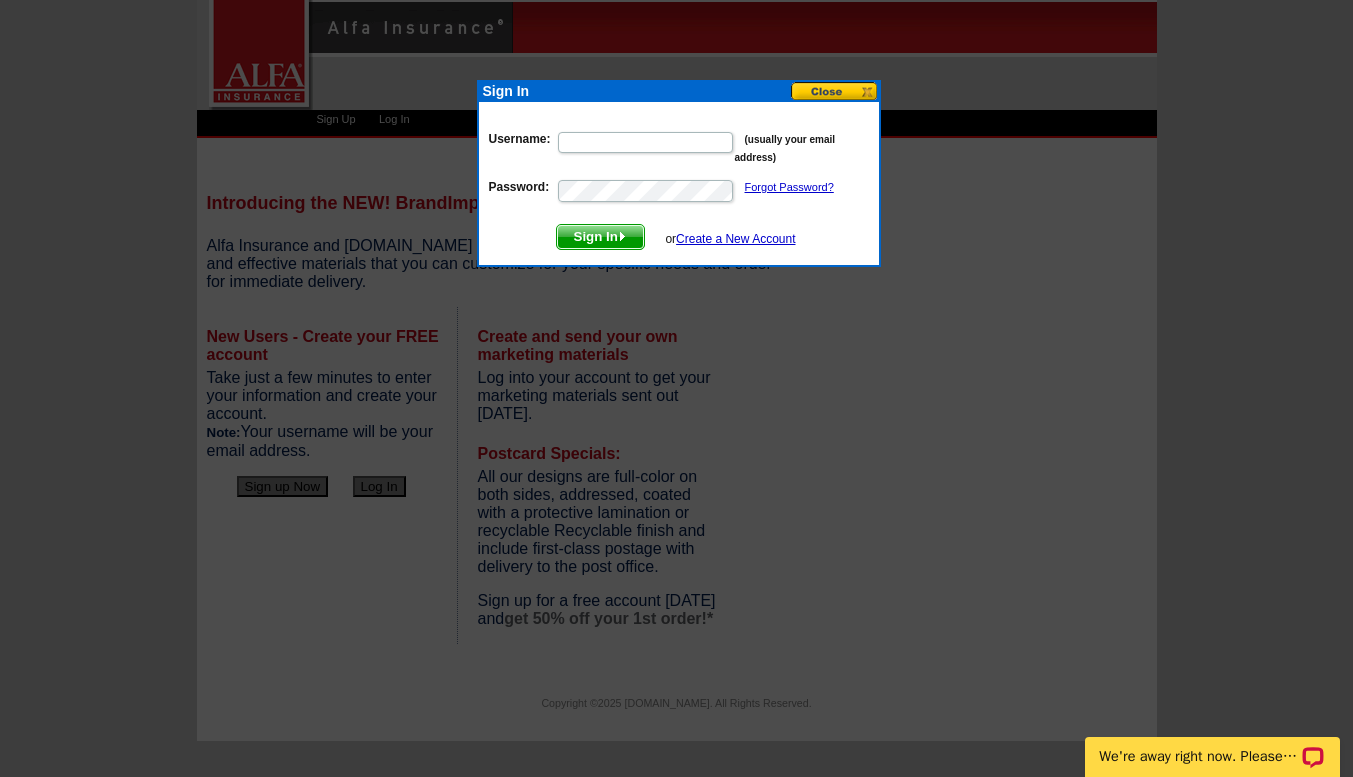 click on "Username:" at bounding box center [645, 142] 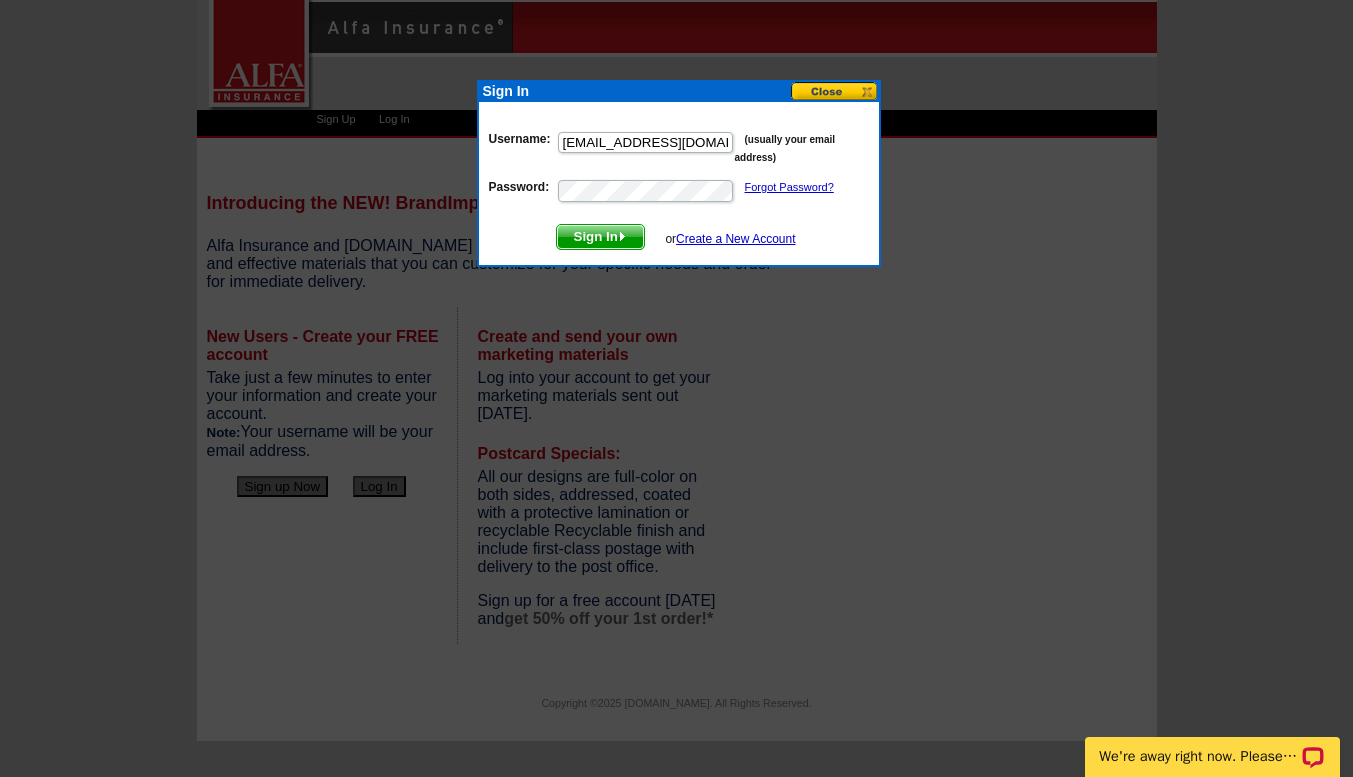 scroll, scrollTop: 0, scrollLeft: 0, axis: both 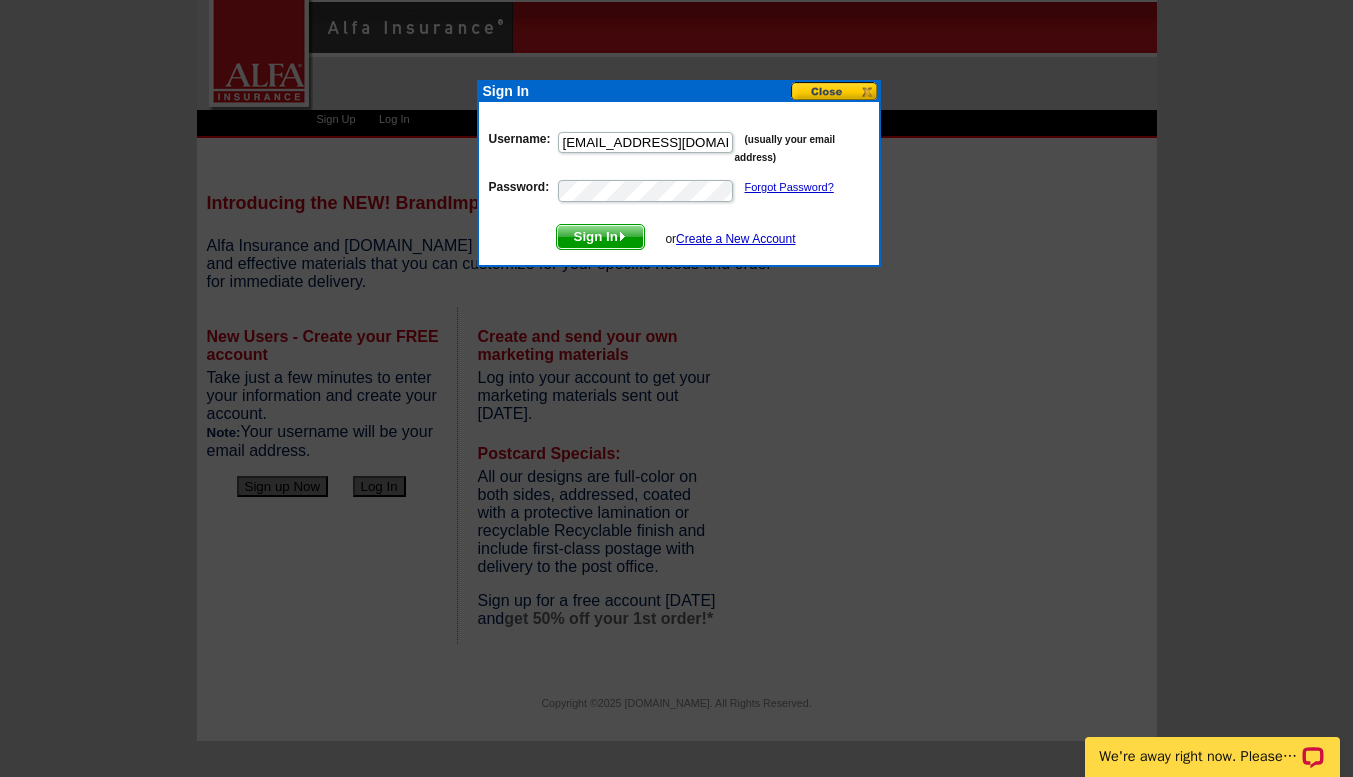 click on "Sign In" at bounding box center (600, 237) 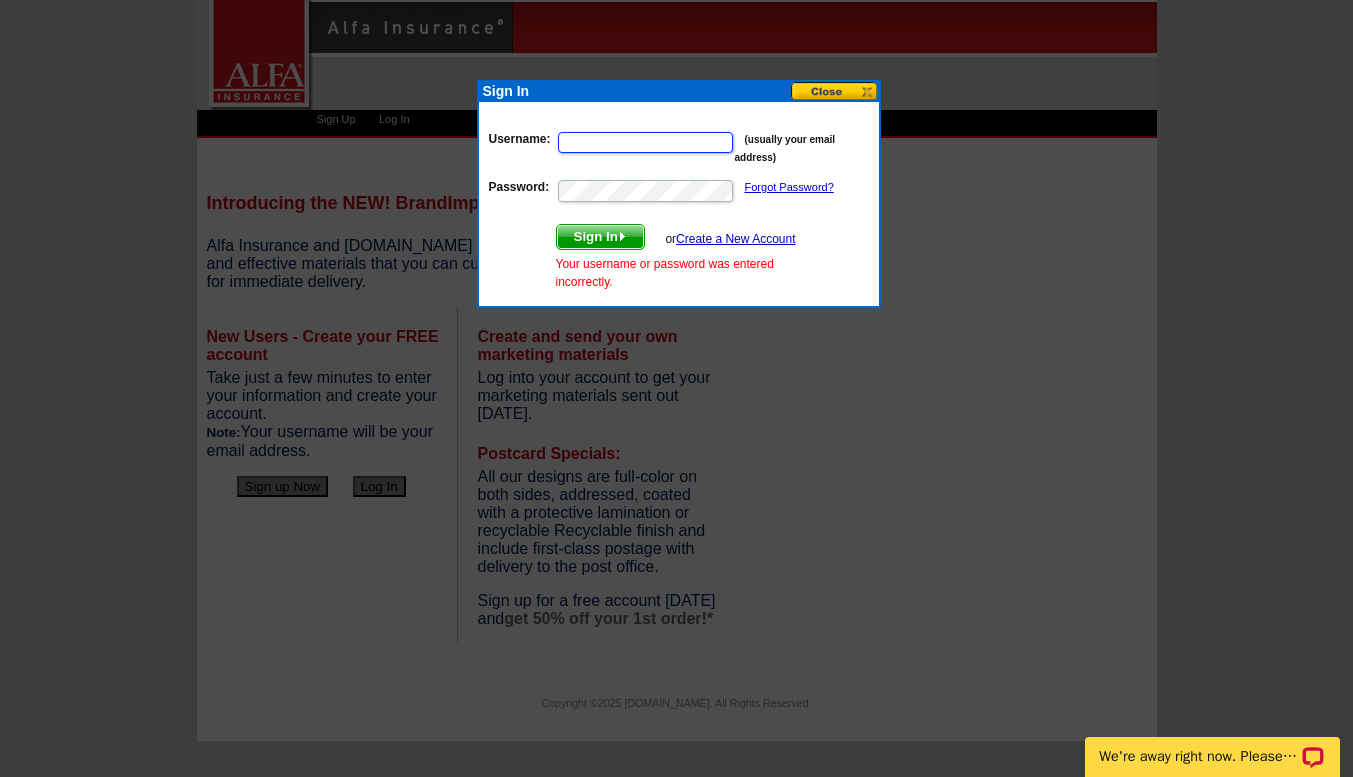 click on "Username:" at bounding box center (645, 142) 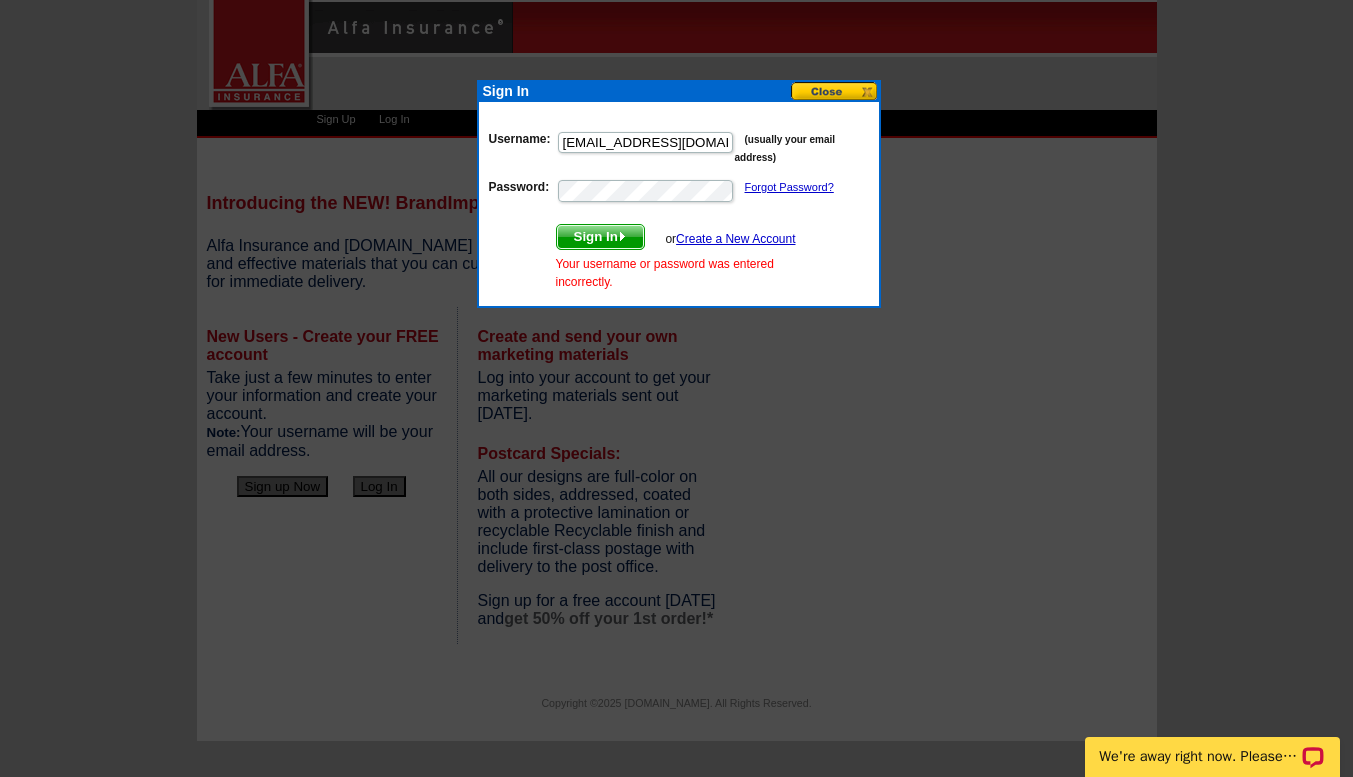 click on "Sign In" at bounding box center (600, 237) 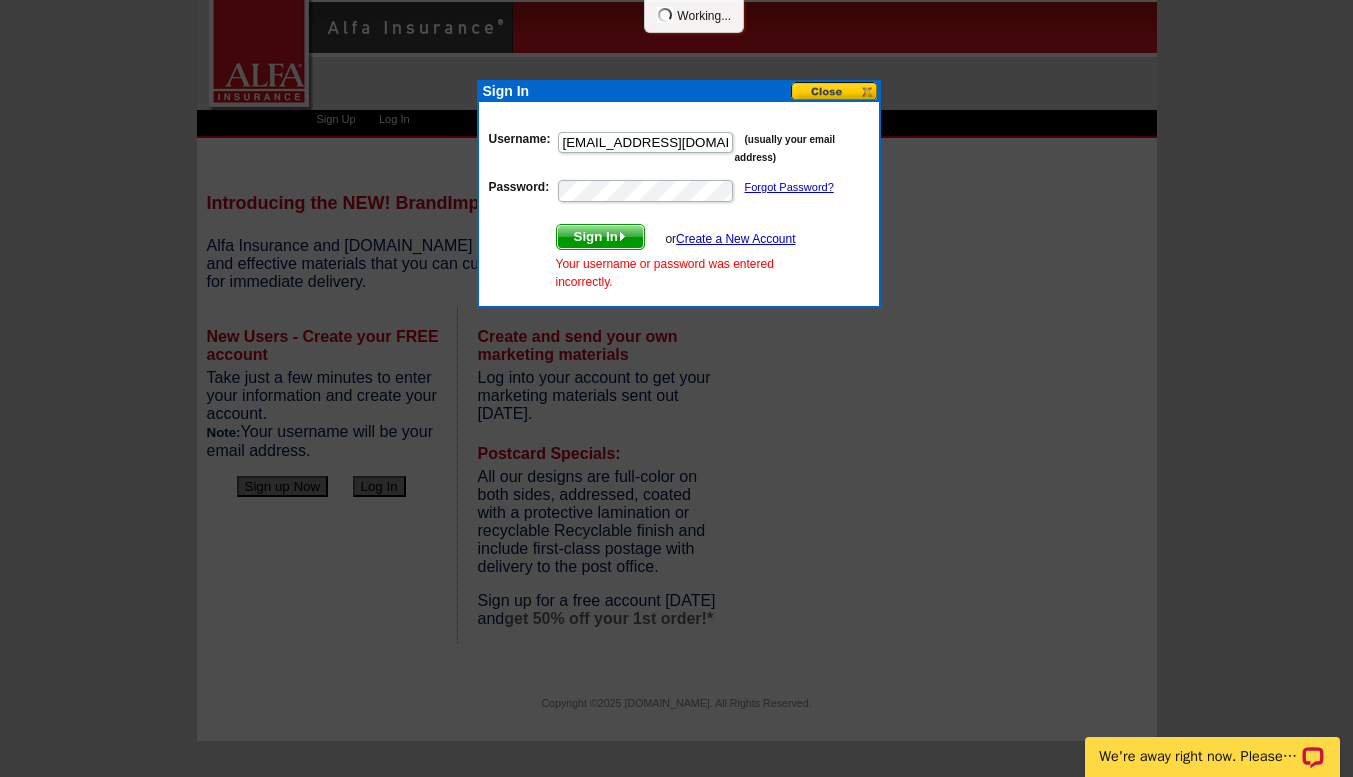 click on "Sign In" at bounding box center [600, 237] 